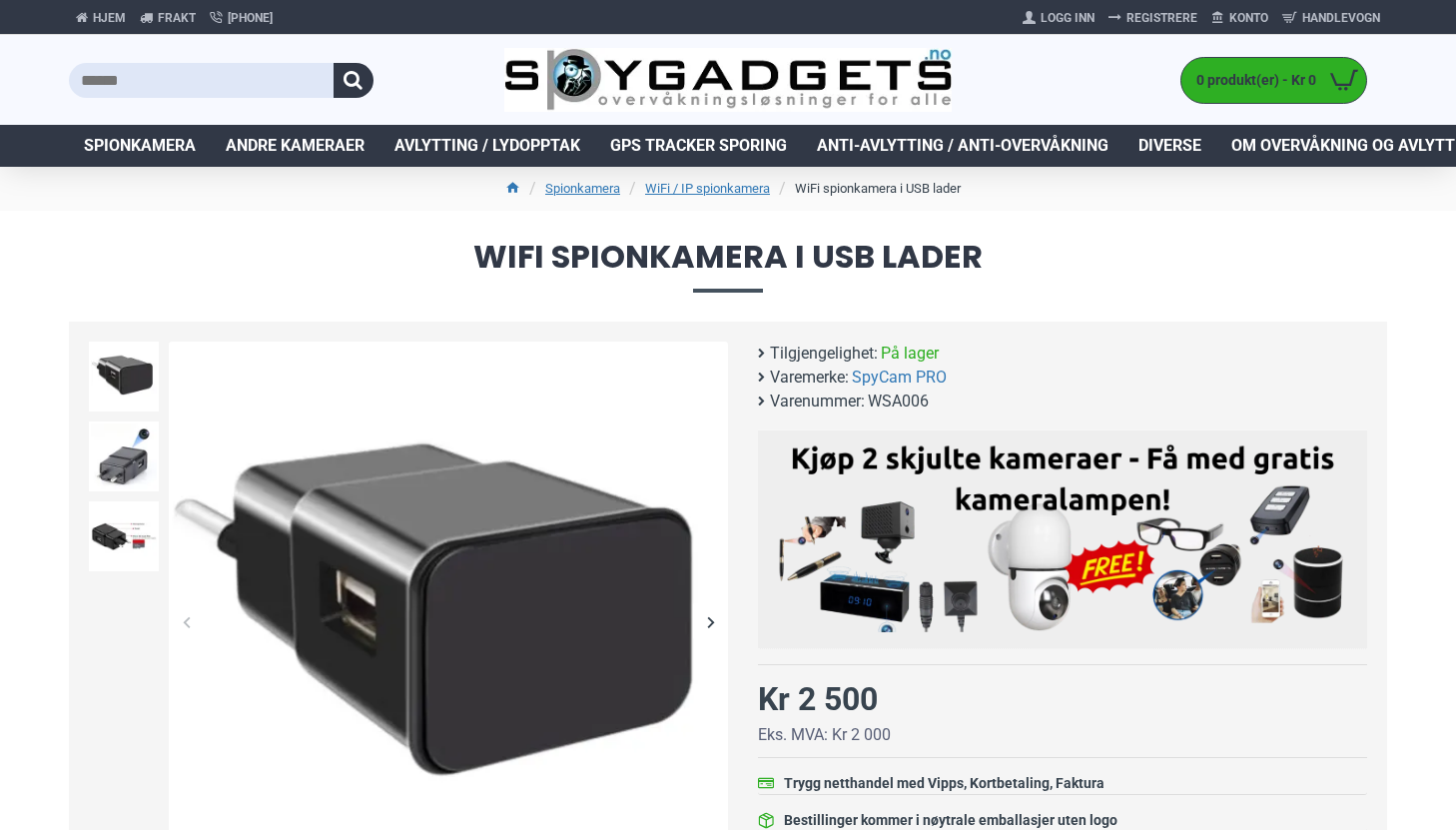 scroll, scrollTop: 173, scrollLeft: 0, axis: vertical 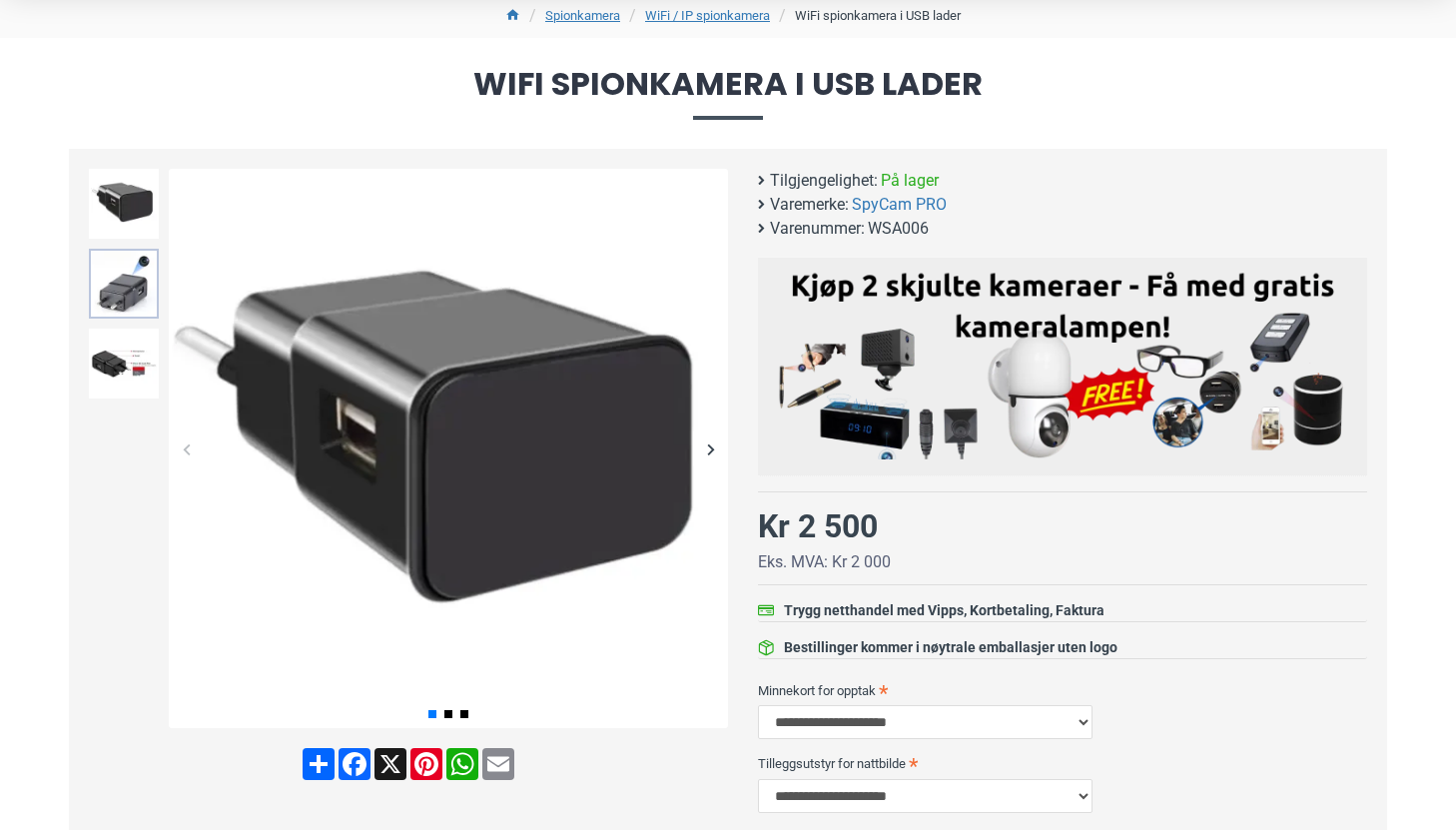 click at bounding box center (124, 284) 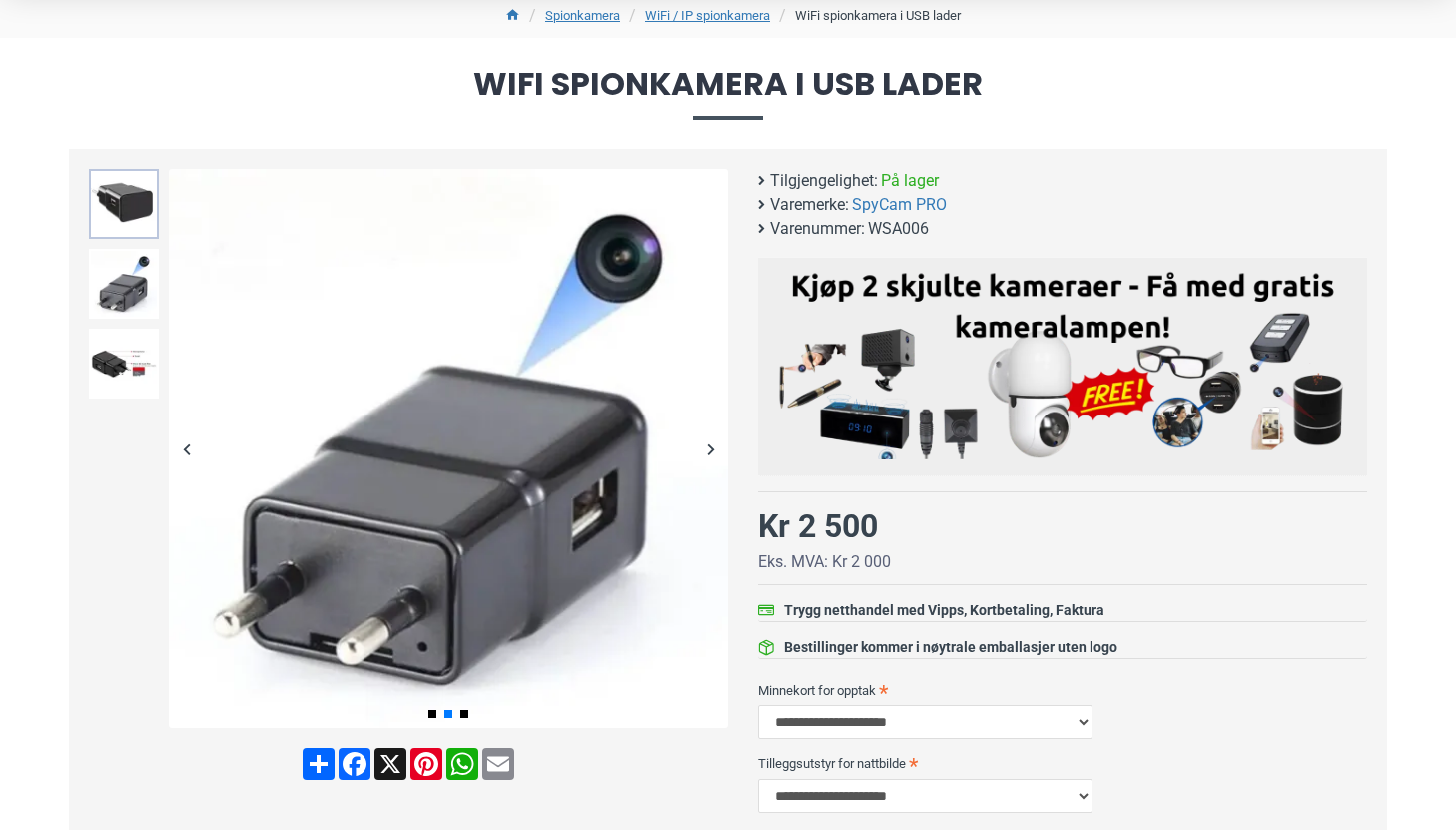 click at bounding box center [124, 204] 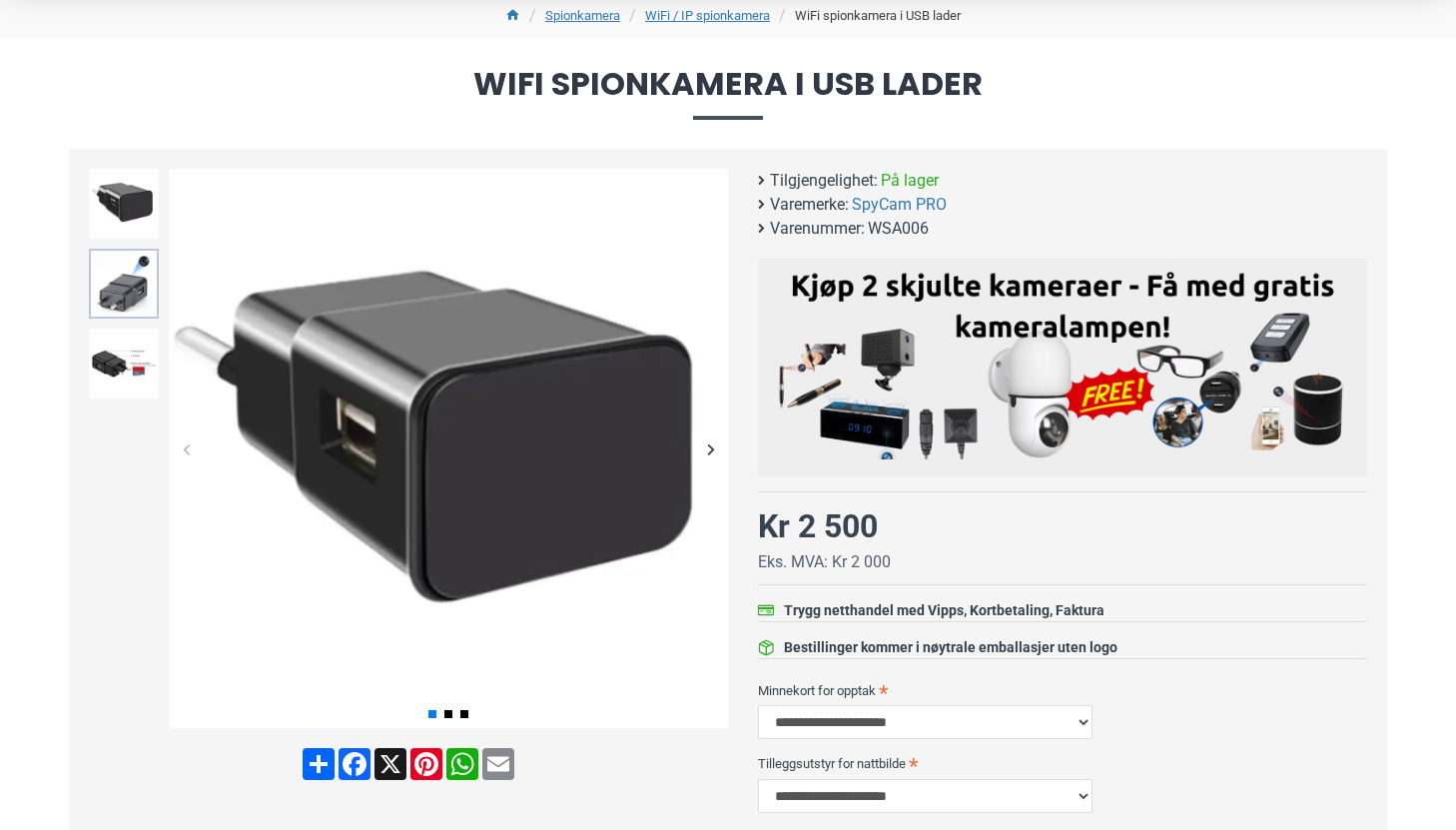 click at bounding box center [124, 284] 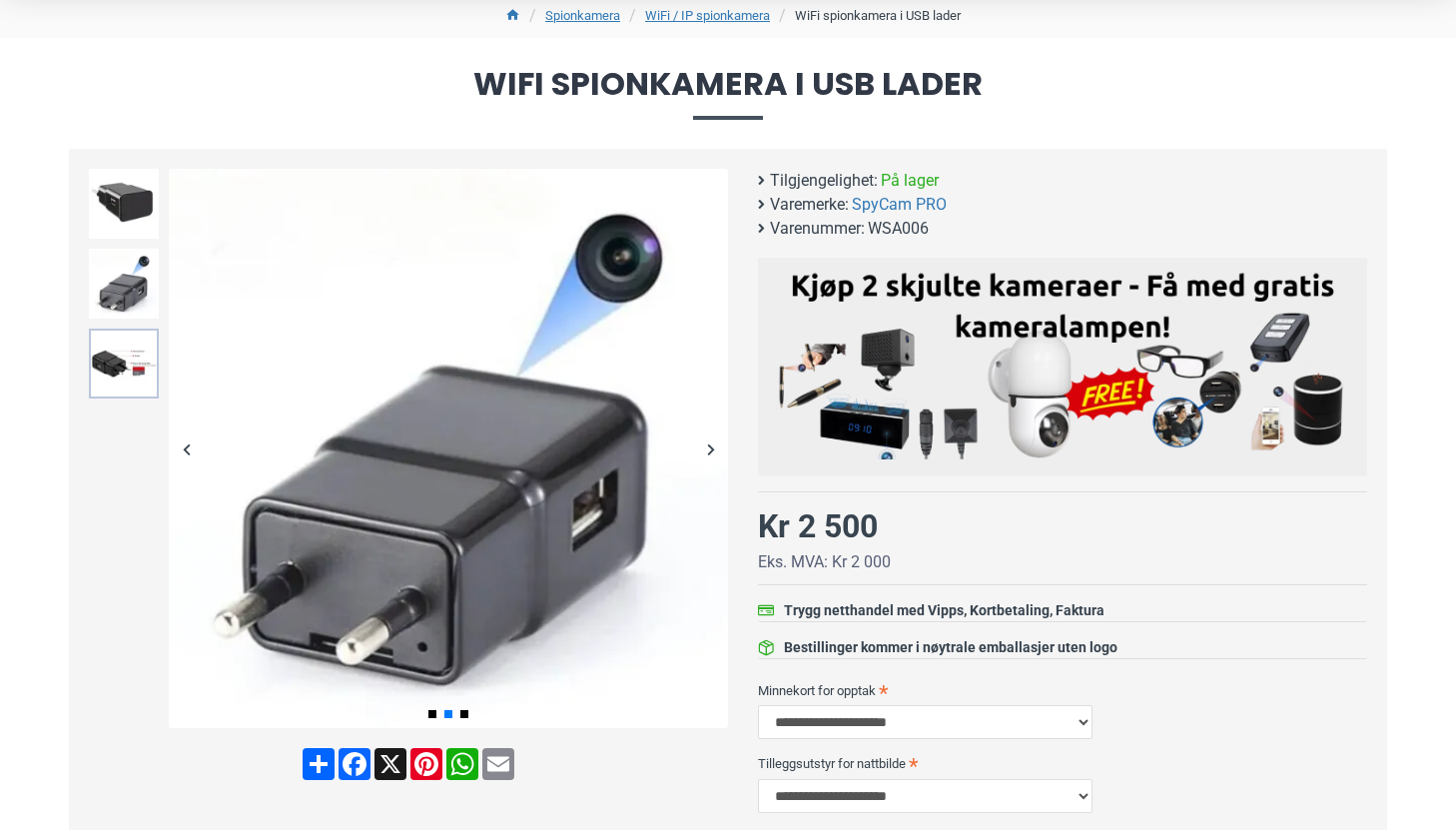 click at bounding box center [124, 364] 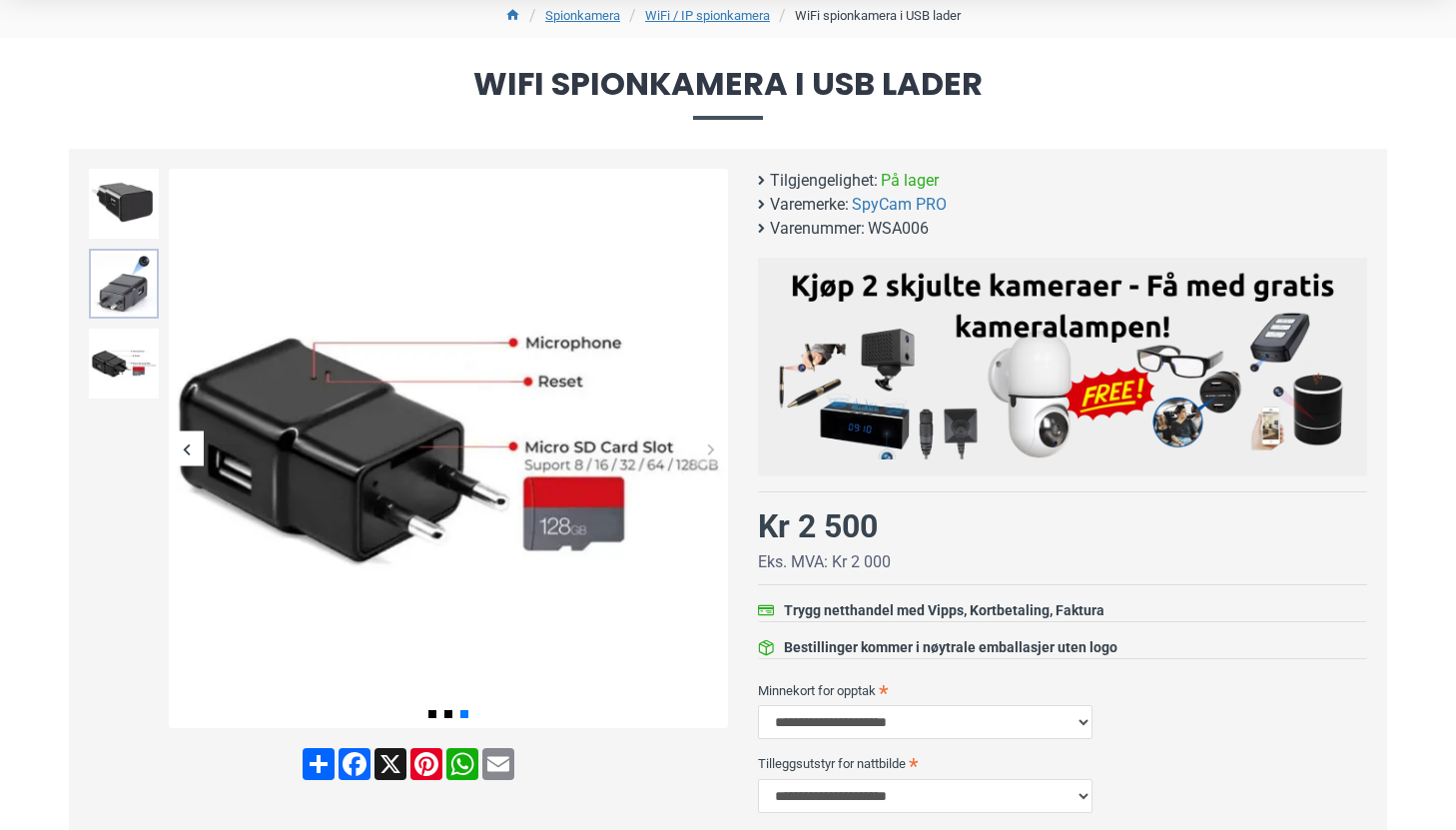 click at bounding box center (124, 284) 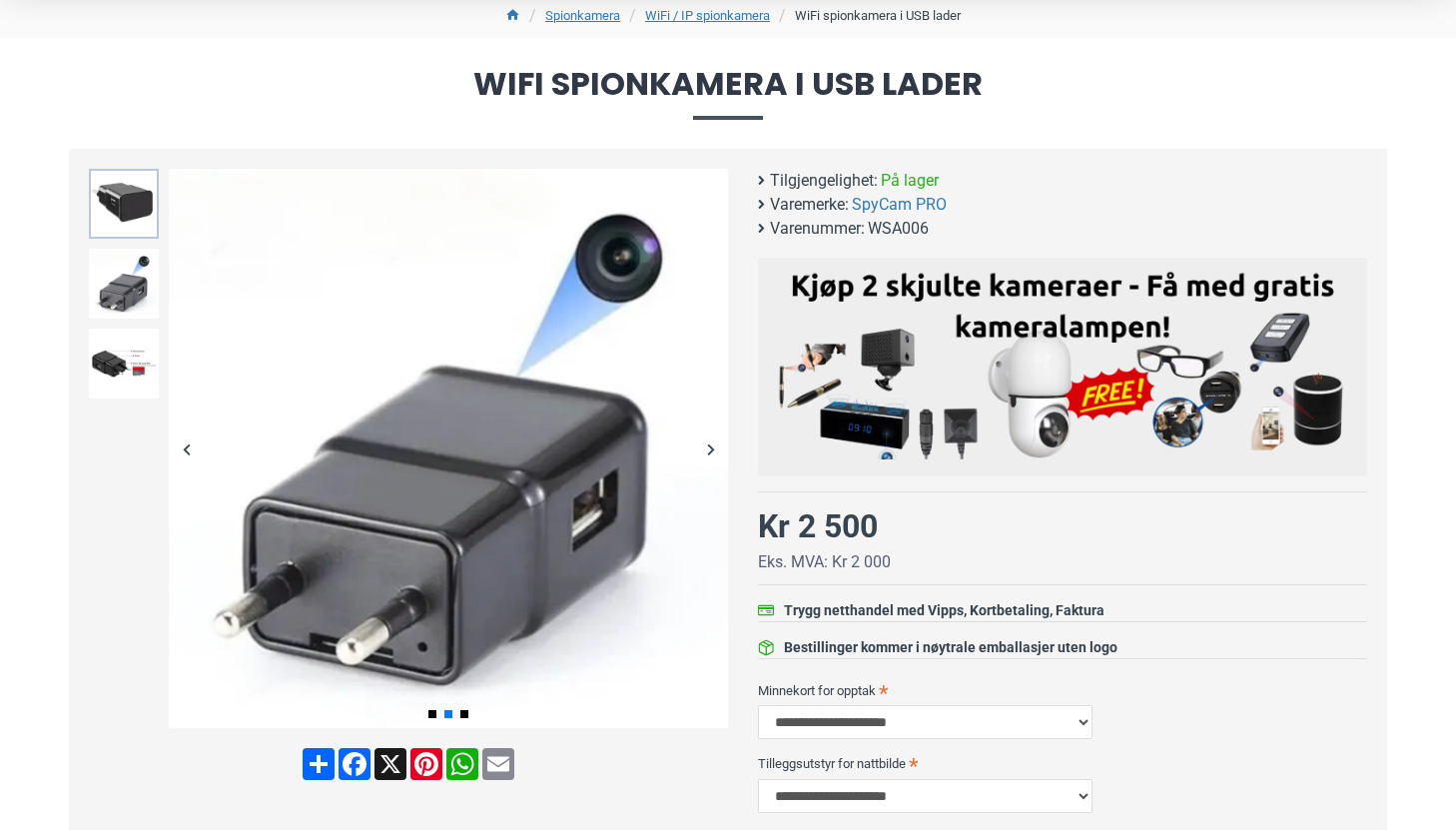 click at bounding box center (124, 204) 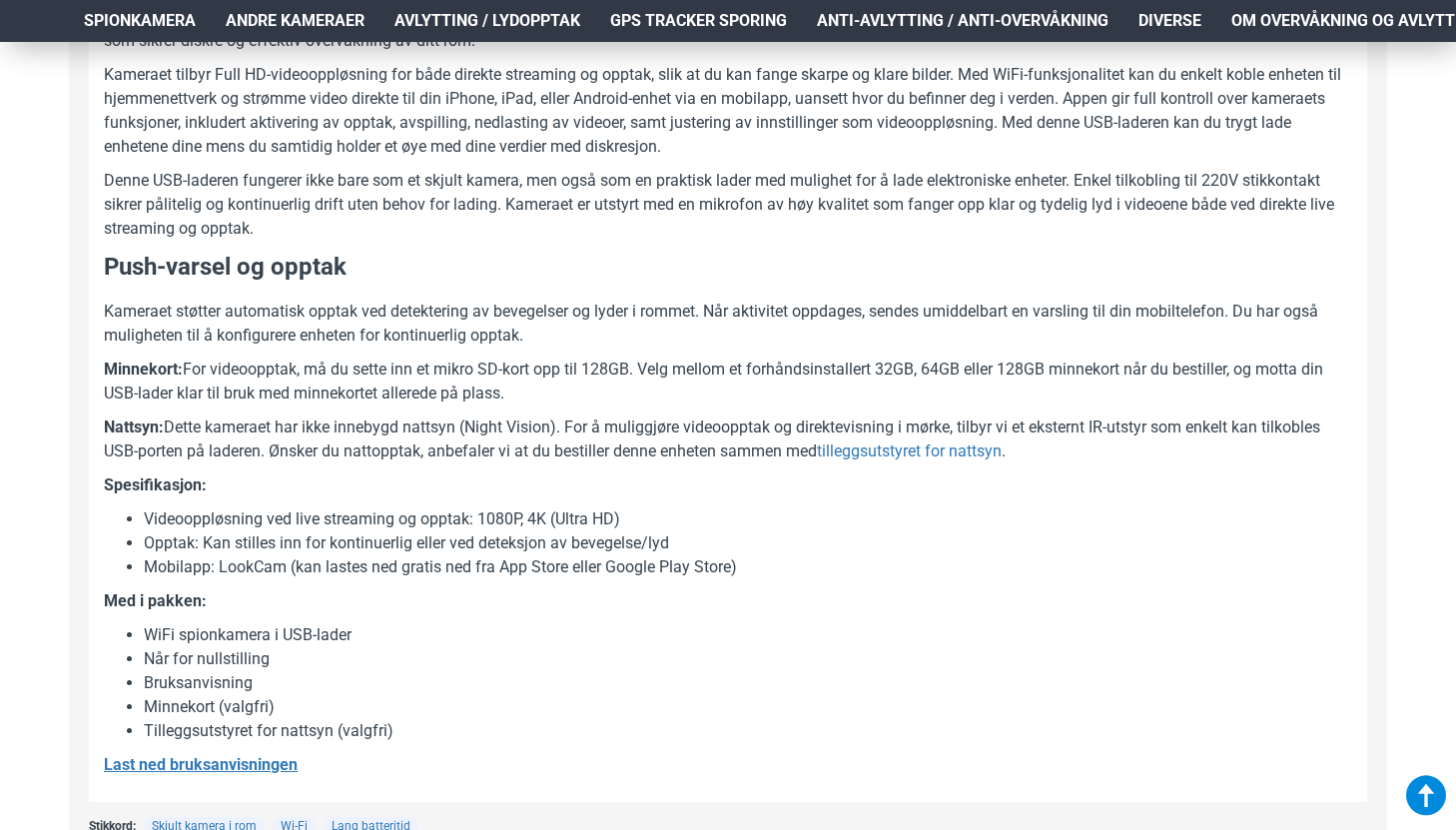 scroll, scrollTop: 1353, scrollLeft: 0, axis: vertical 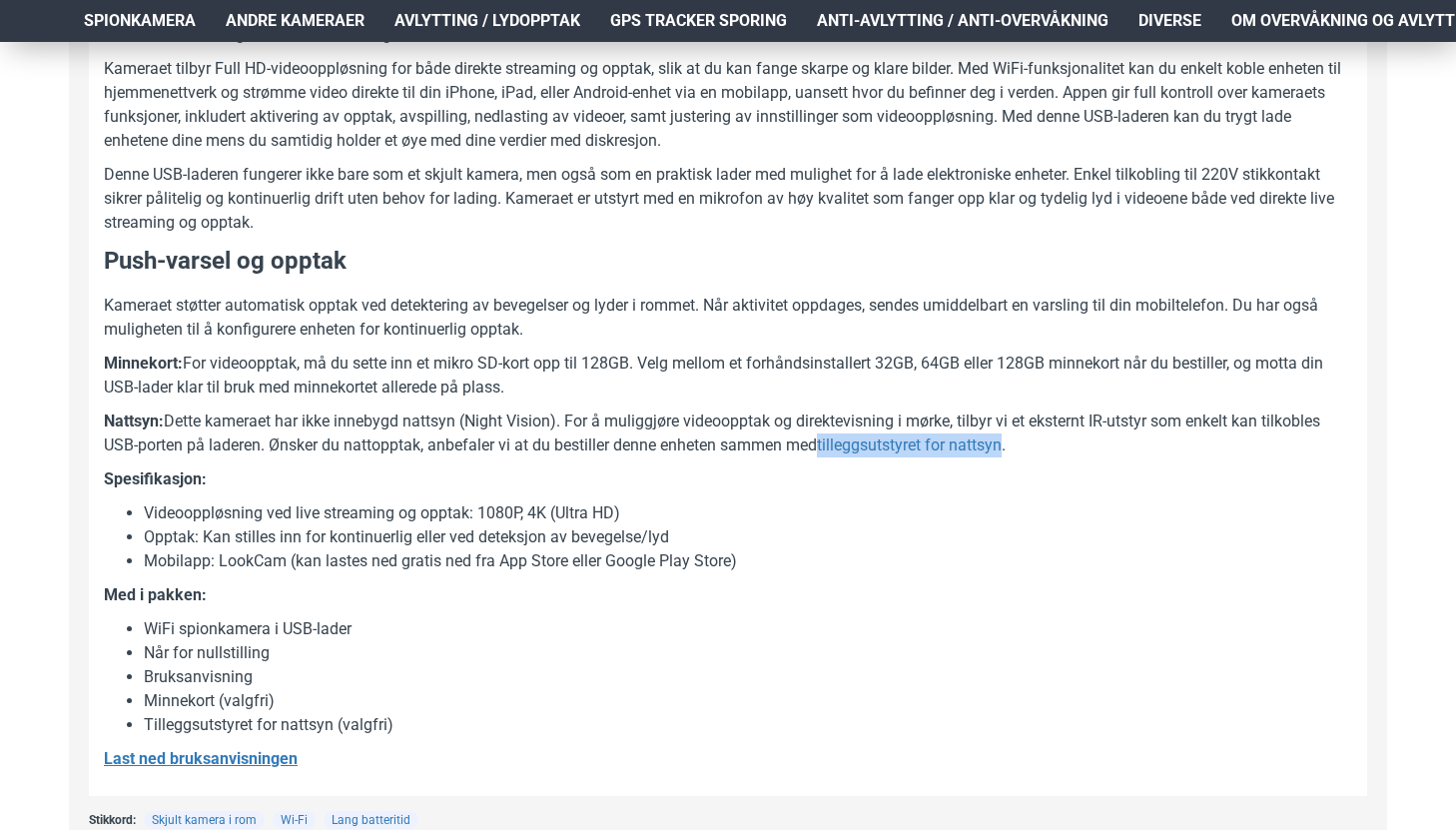 click on "Videooppløsning ved live streaming og opptak: 1080P, 4K (Ultra HD)" at bounding box center [748, 513] 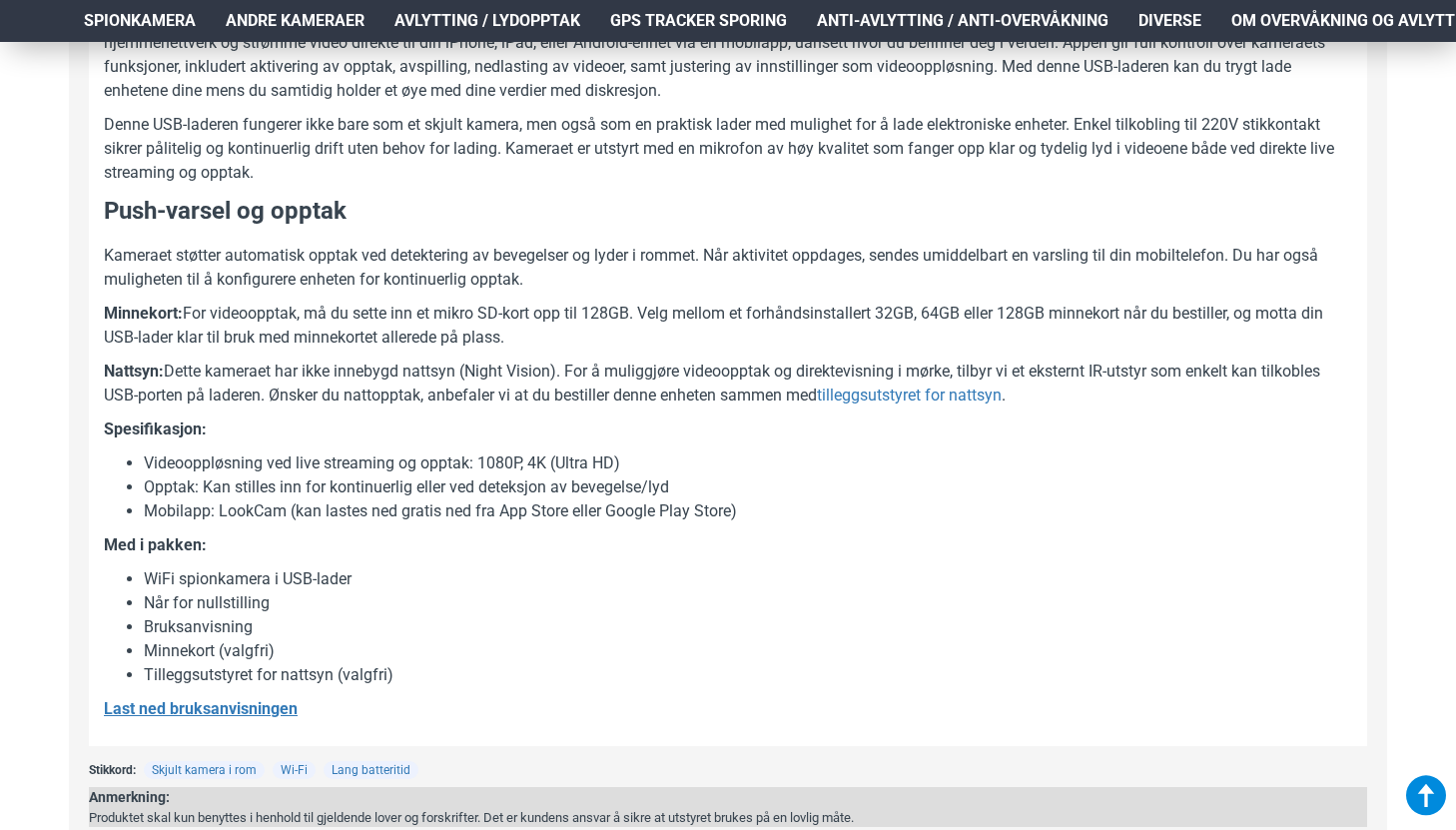 scroll, scrollTop: 1410, scrollLeft: 0, axis: vertical 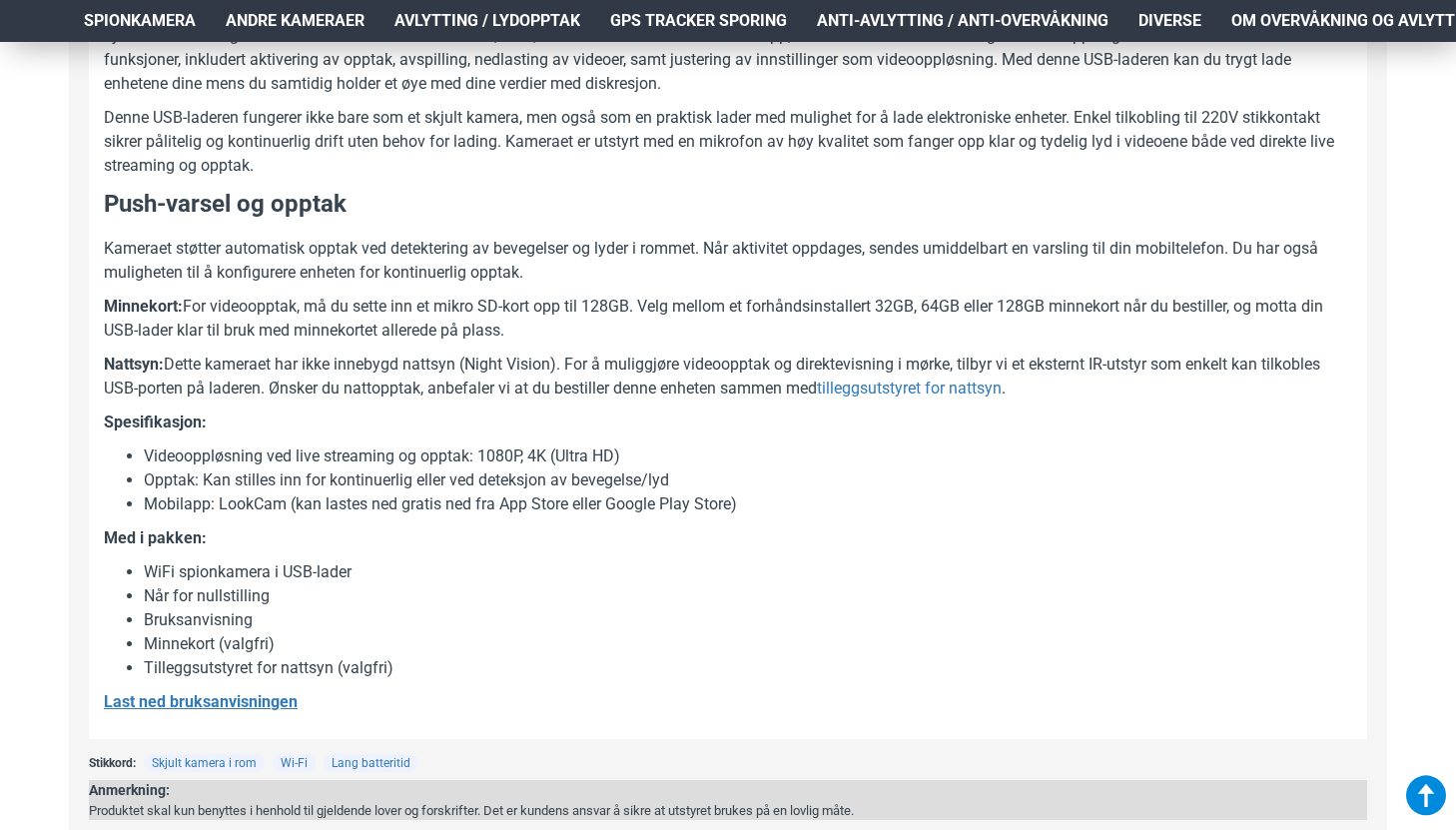 click on "Mobilapp: LookCam (kan lastes ned gratis ned fra App Store eller Google Play Store)" at bounding box center (748, 504) 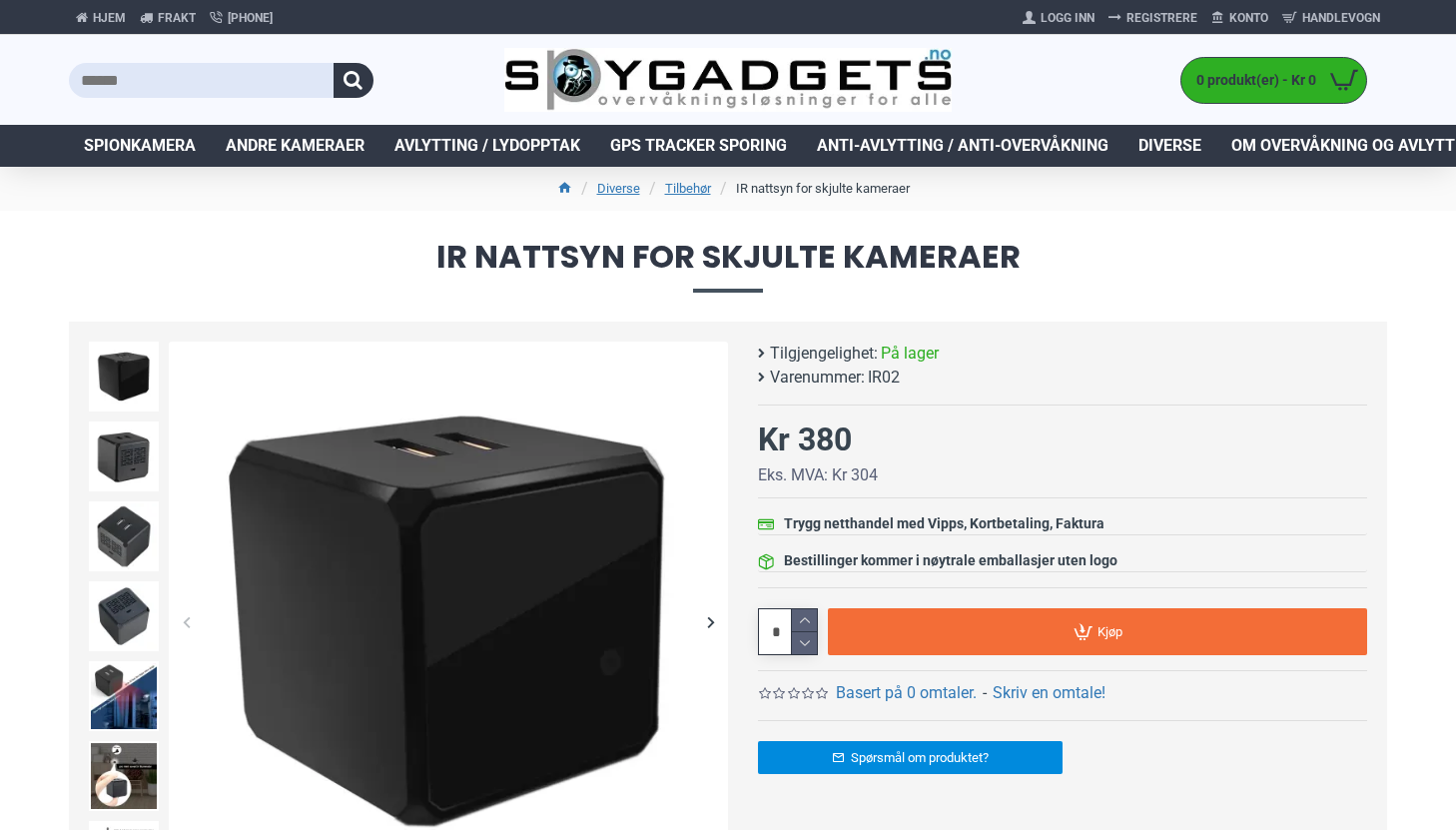 scroll, scrollTop: 0, scrollLeft: 0, axis: both 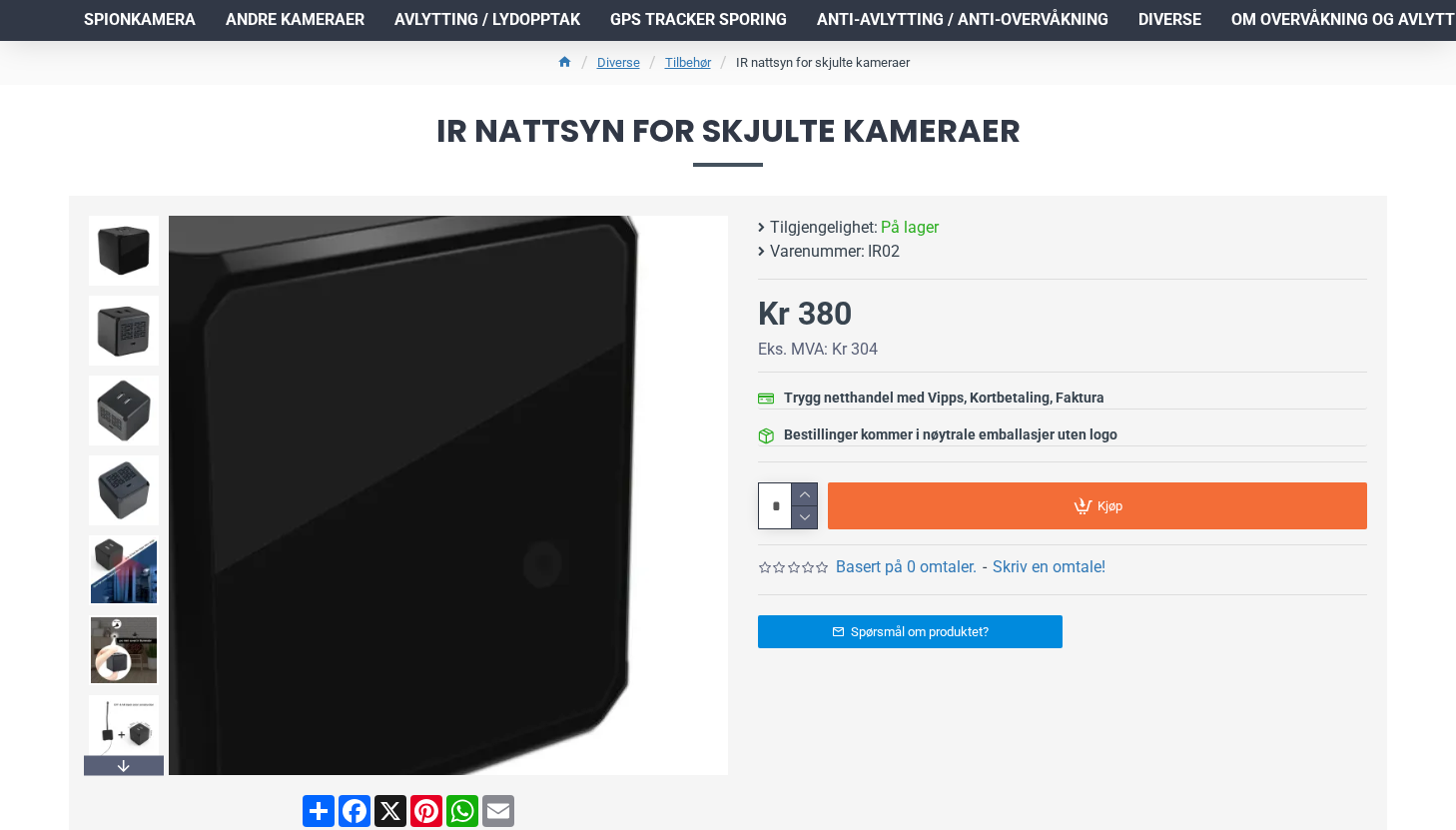 click at bounding box center [710, 495] 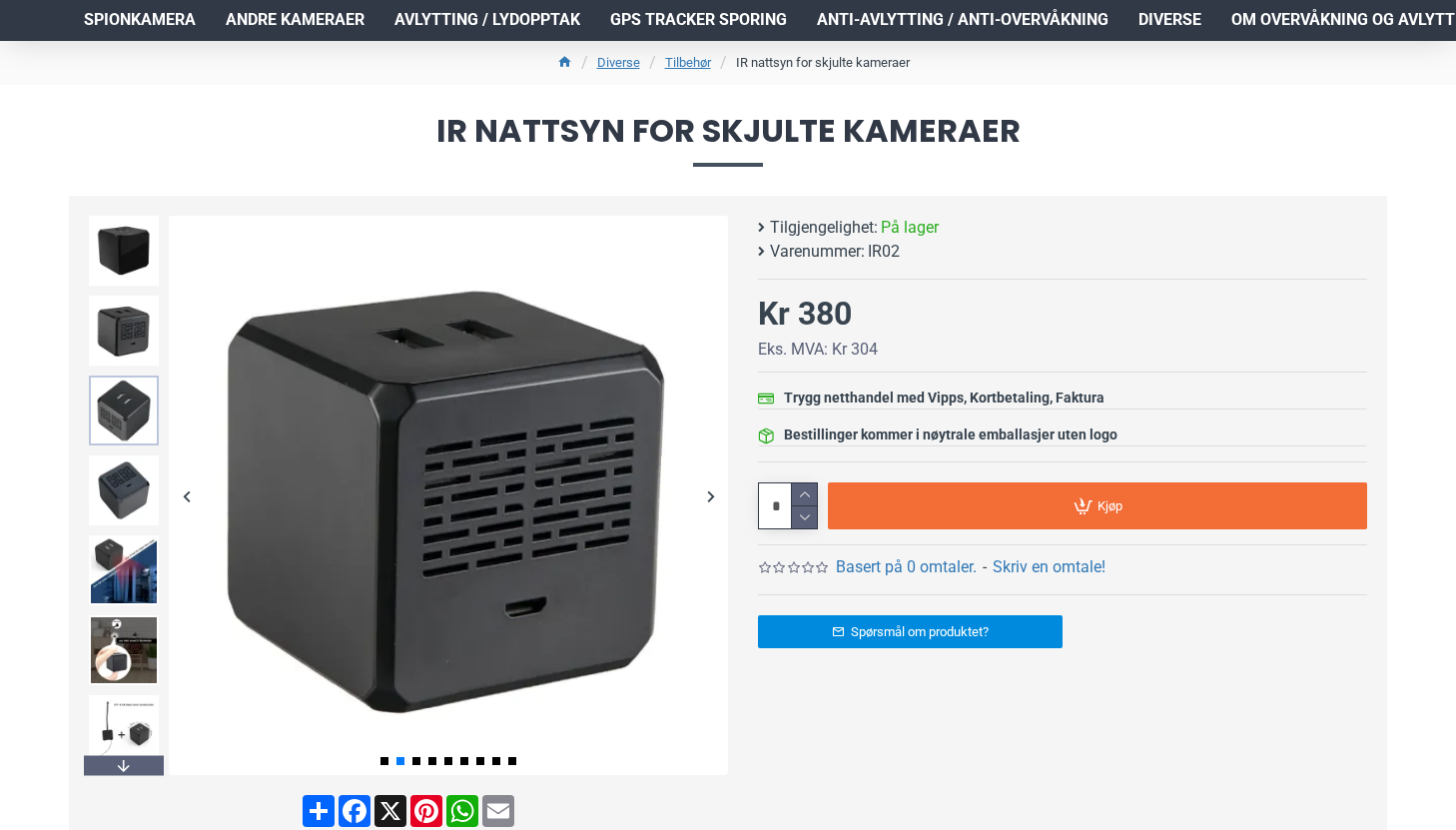 click at bounding box center [124, 411] 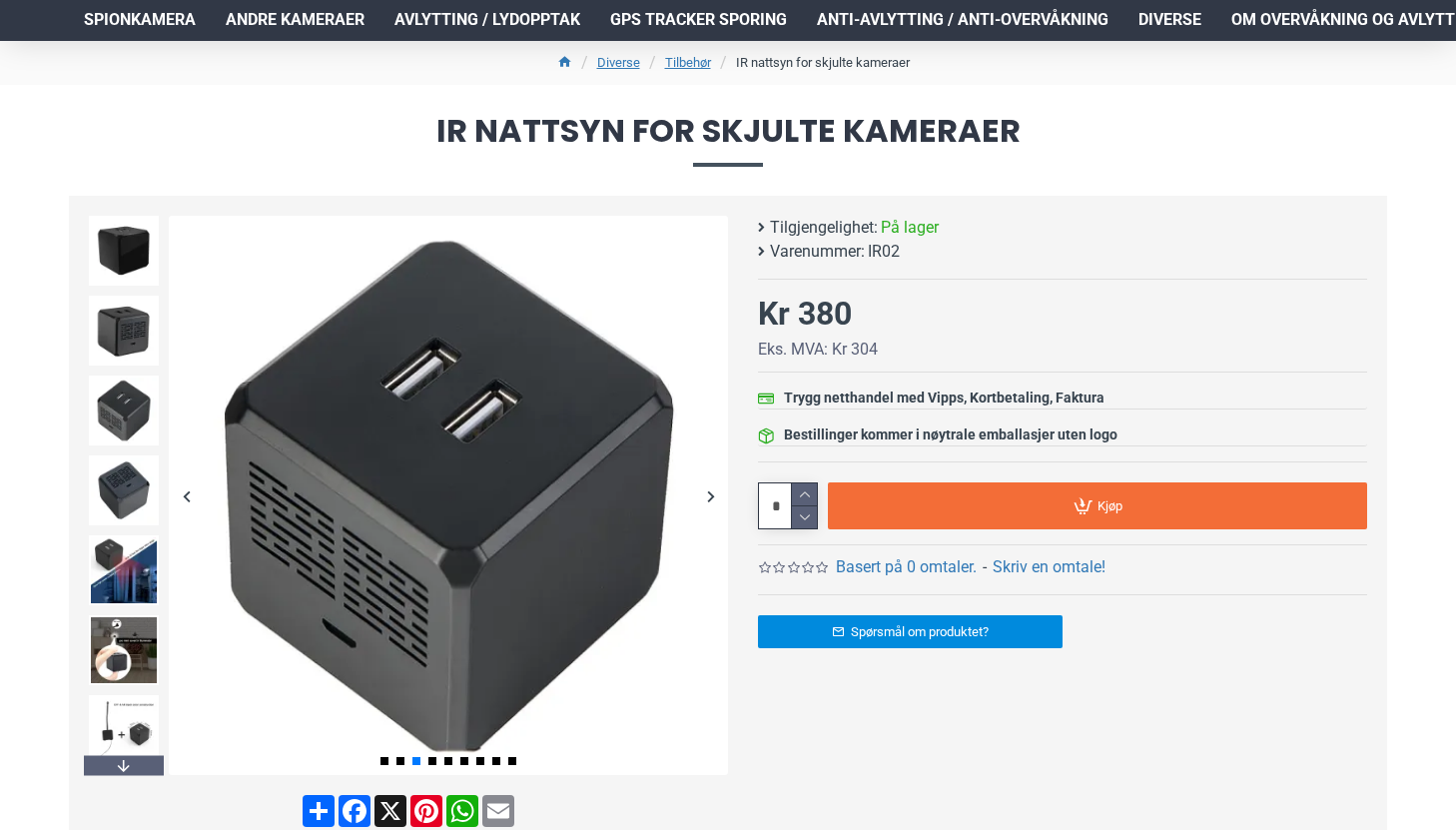 click at bounding box center (124, 411) 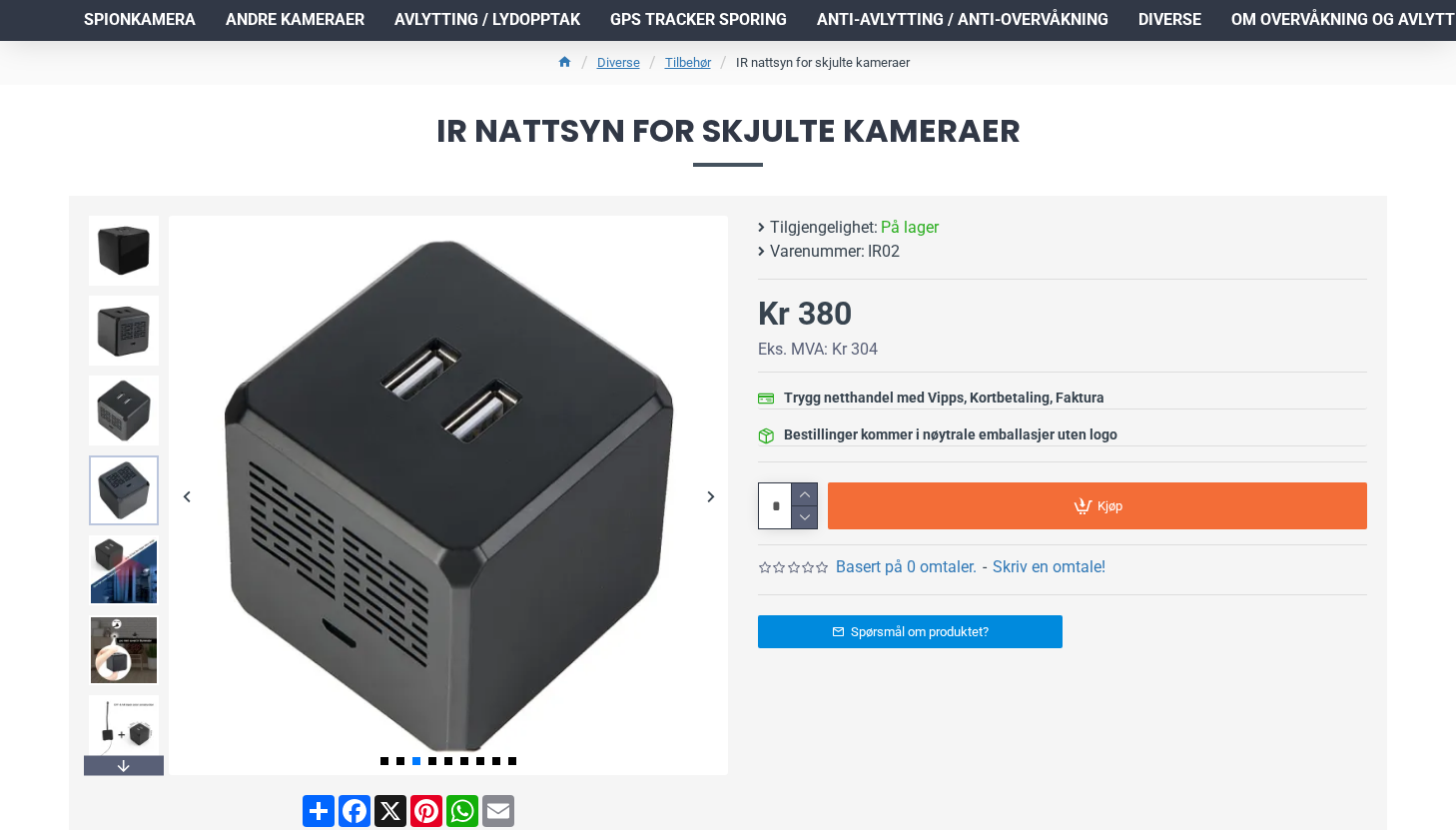 click at bounding box center [124, 490] 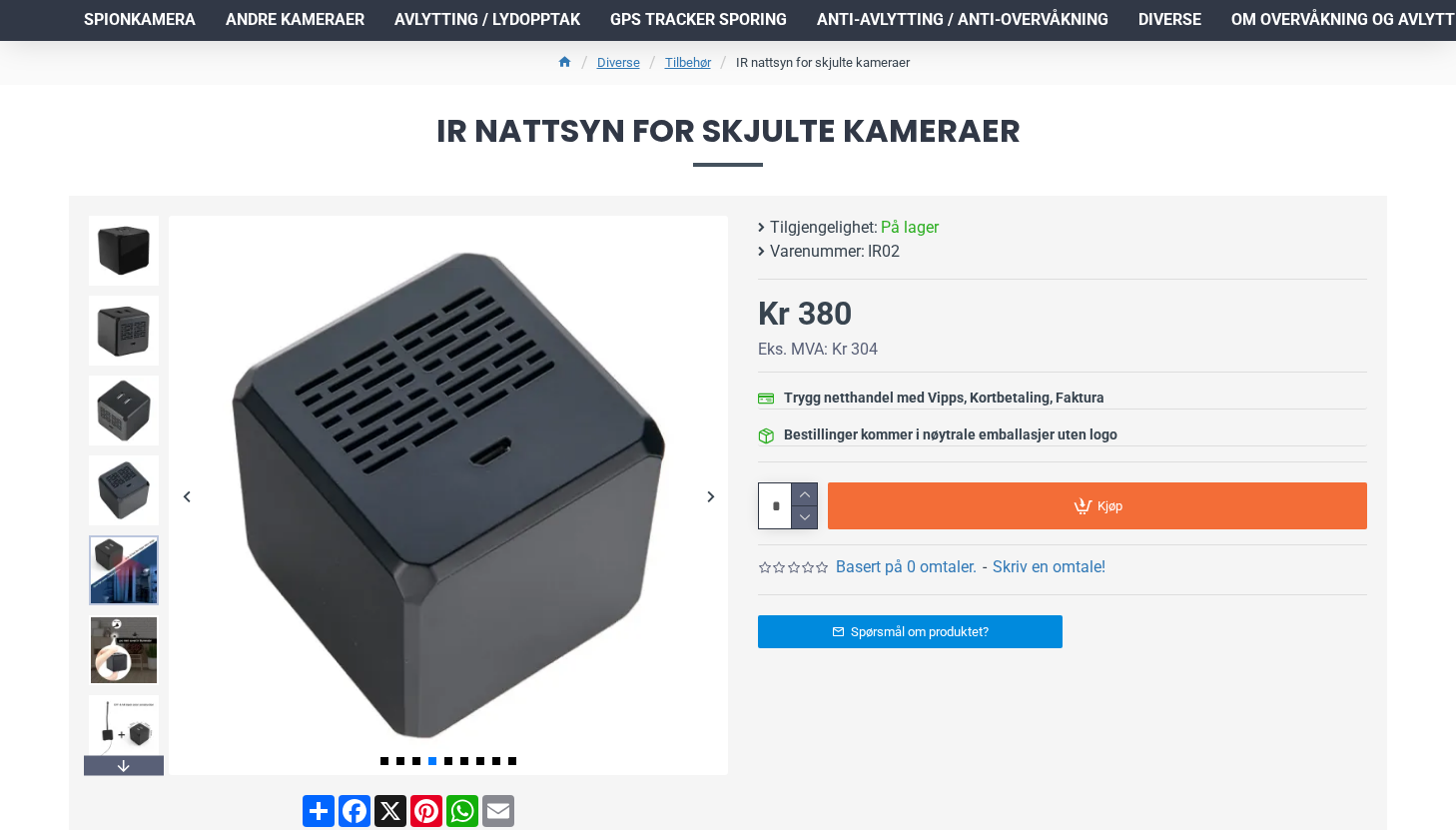 click at bounding box center [124, 570] 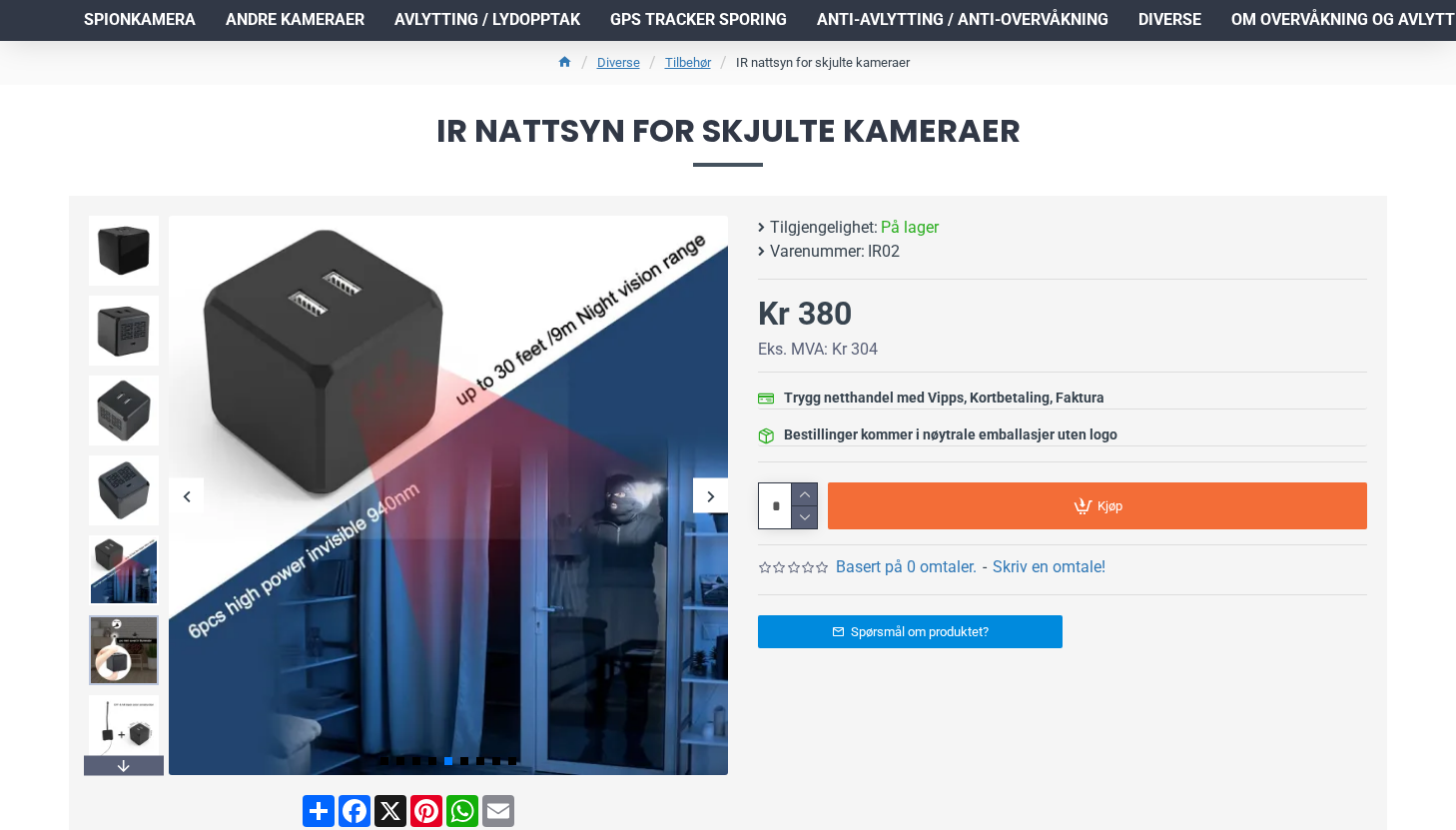 click at bounding box center [124, 650] 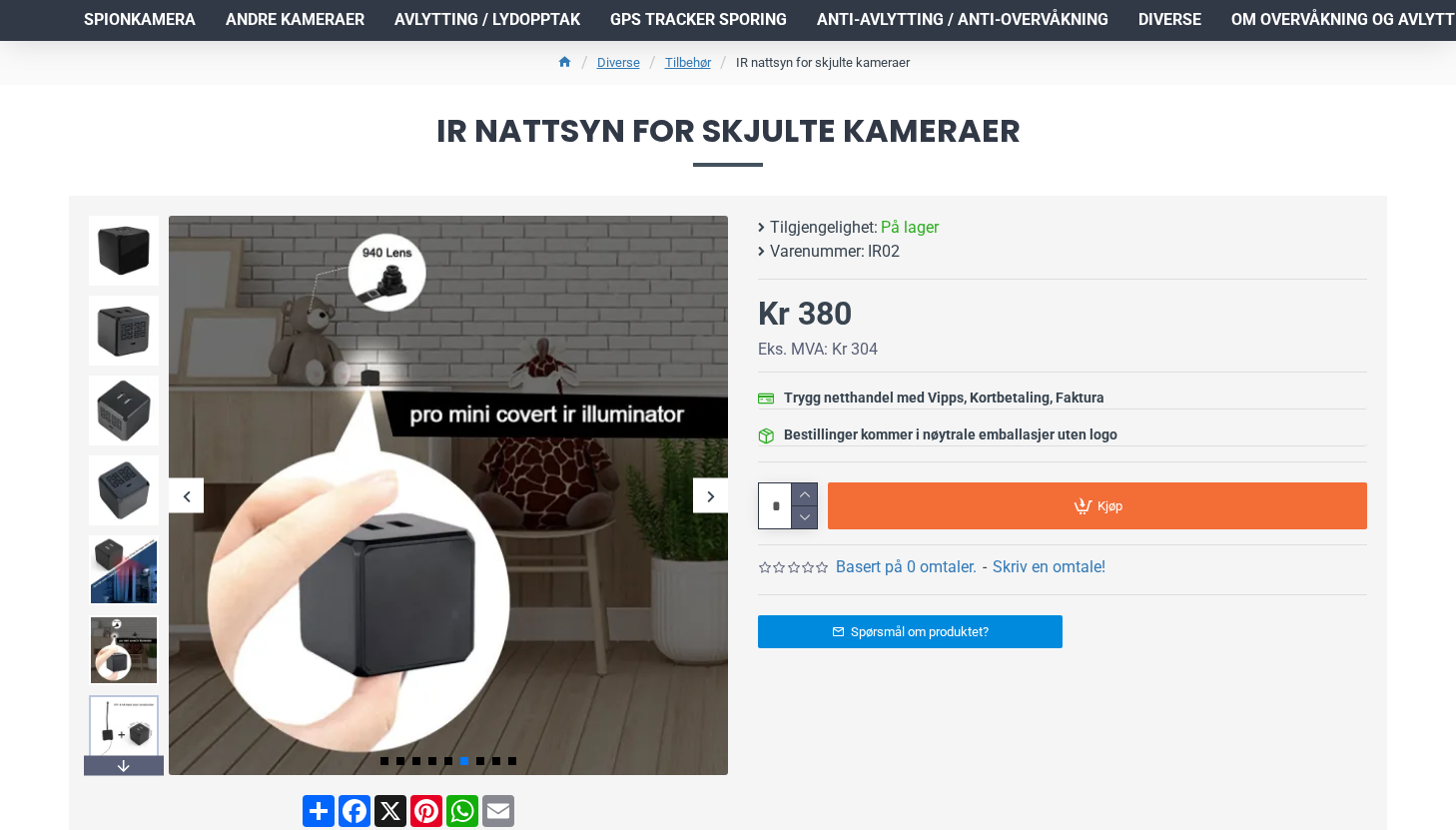 click at bounding box center [124, 730] 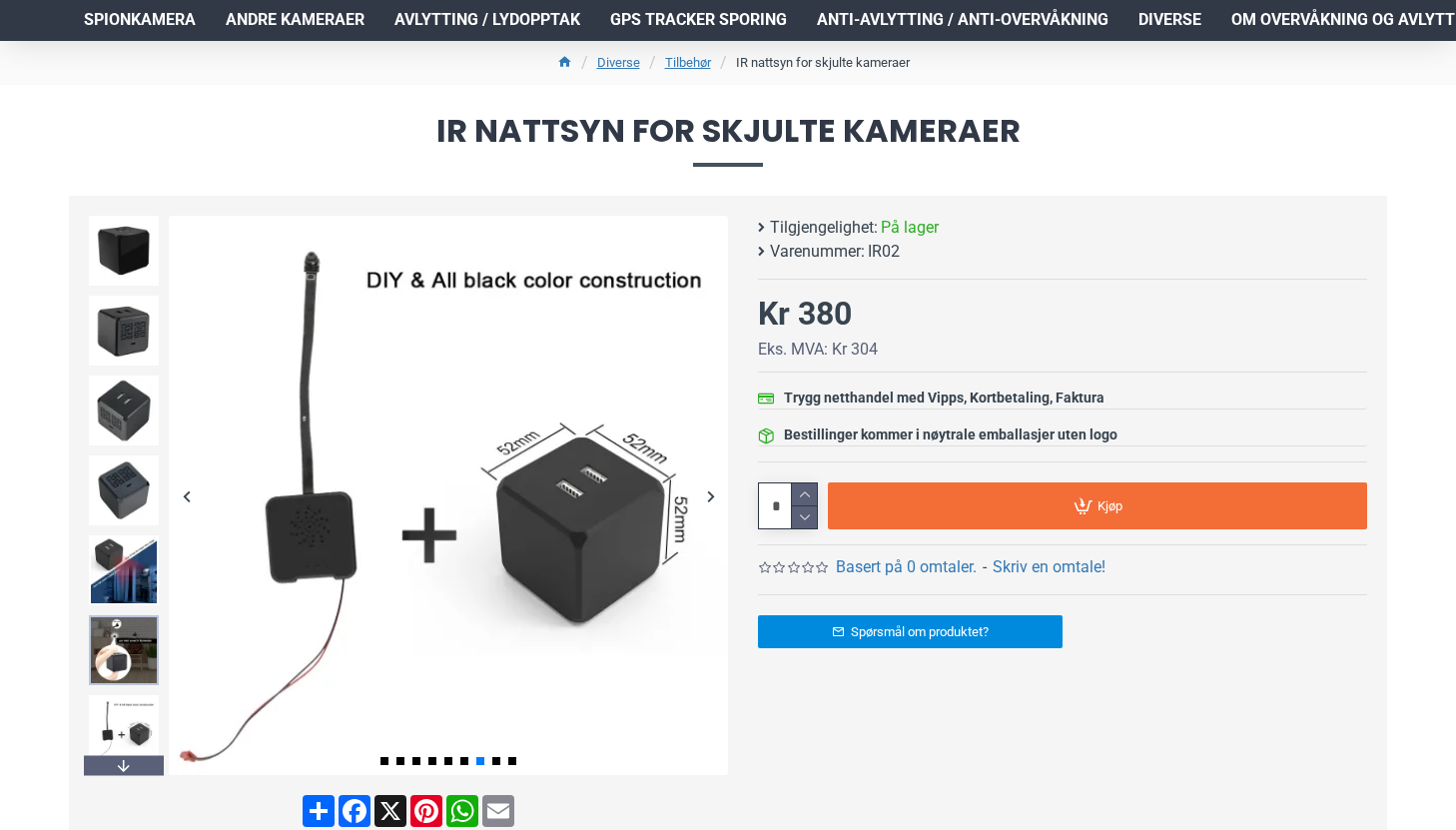 click at bounding box center [124, 650] 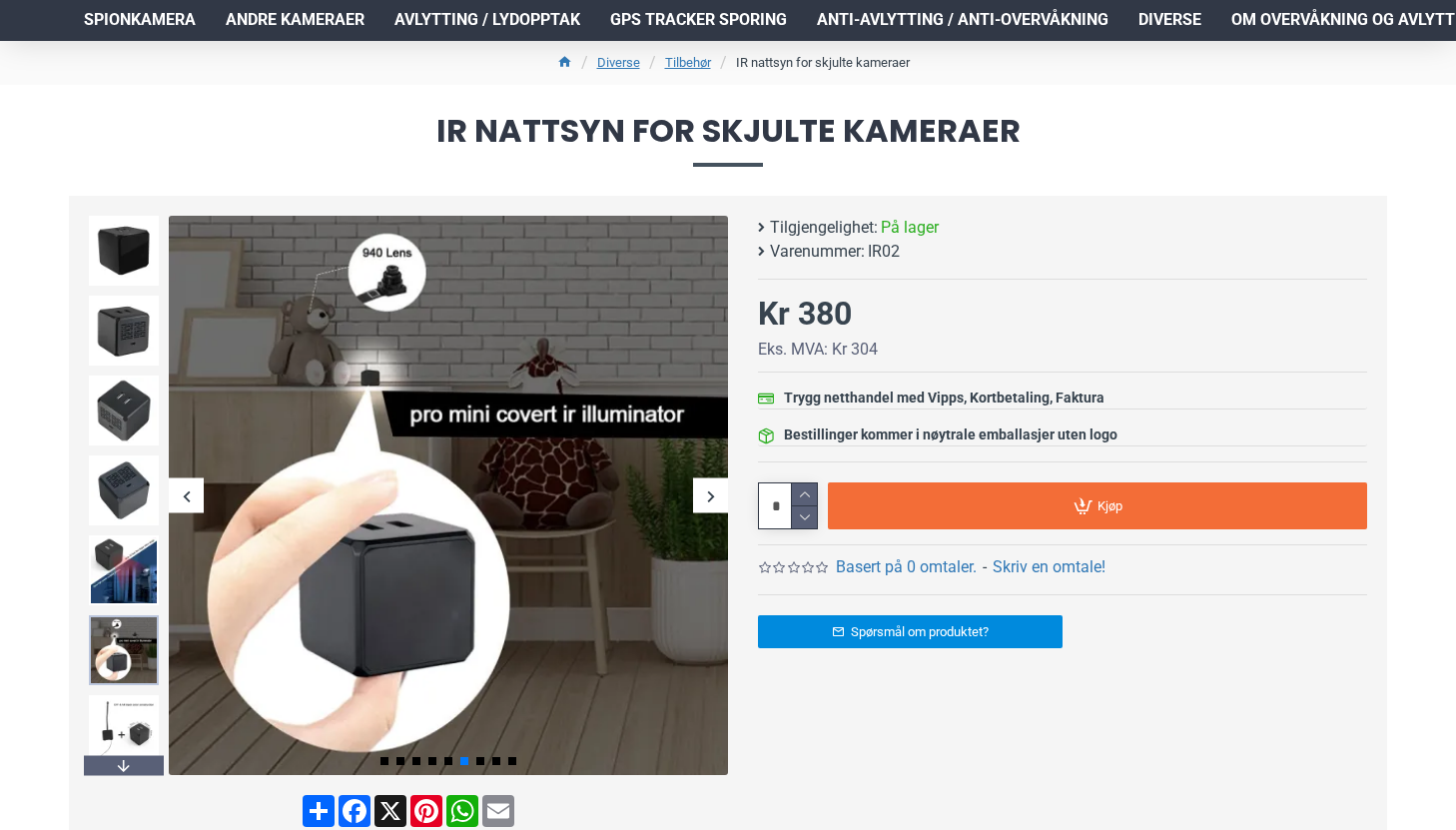 scroll, scrollTop: 166, scrollLeft: 0, axis: vertical 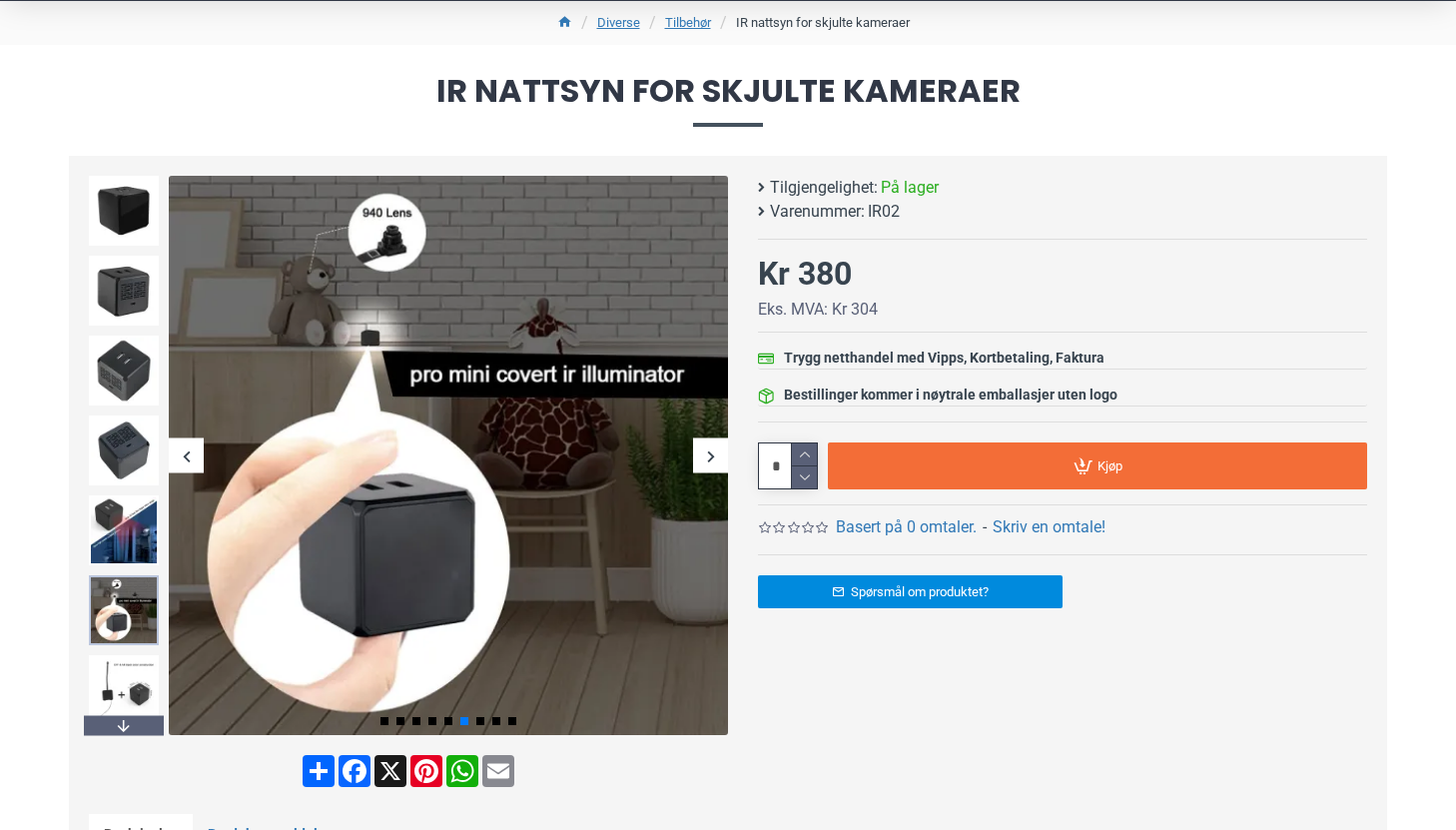 click at bounding box center [124, 690] 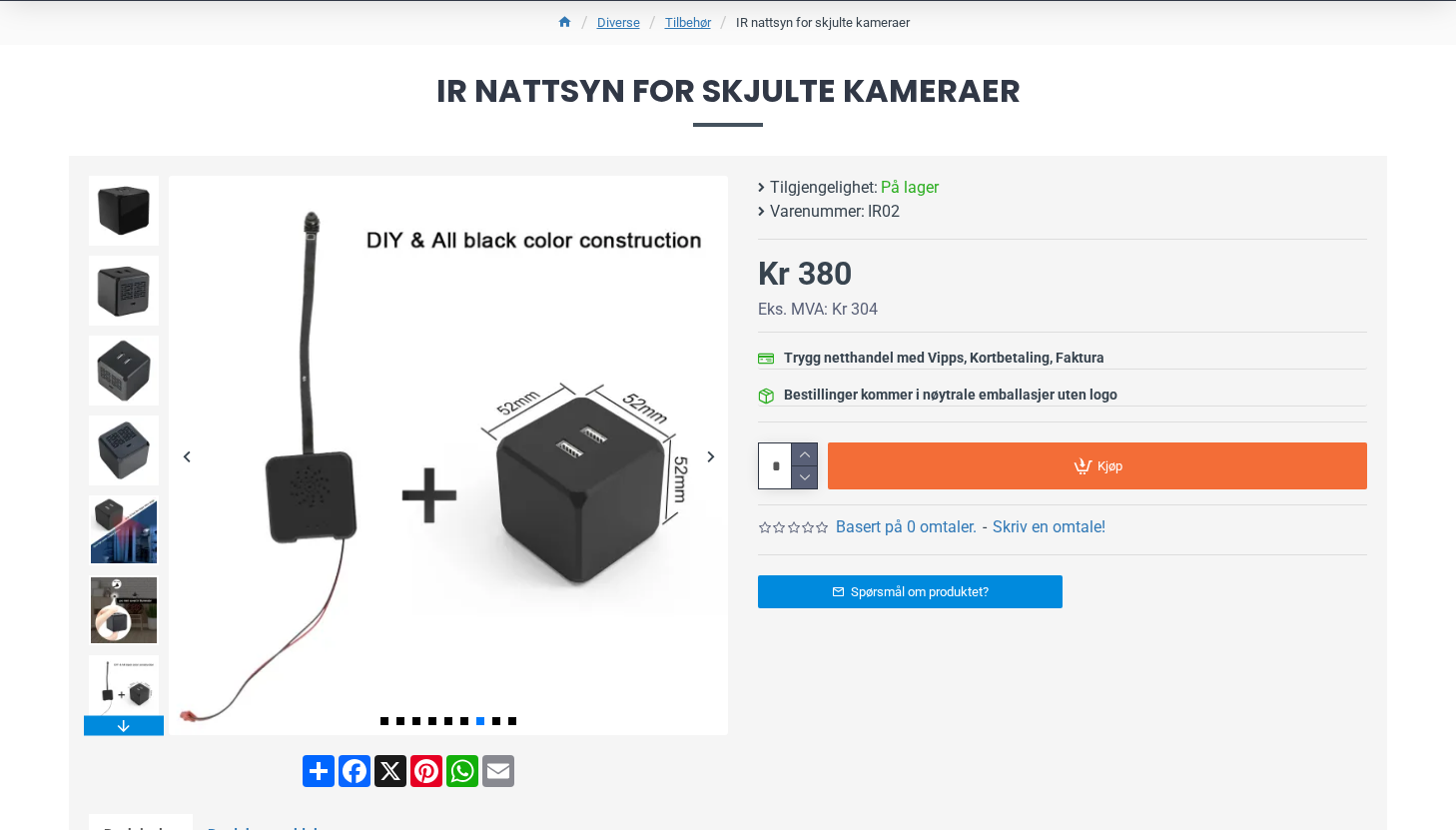 click at bounding box center [124, 725] 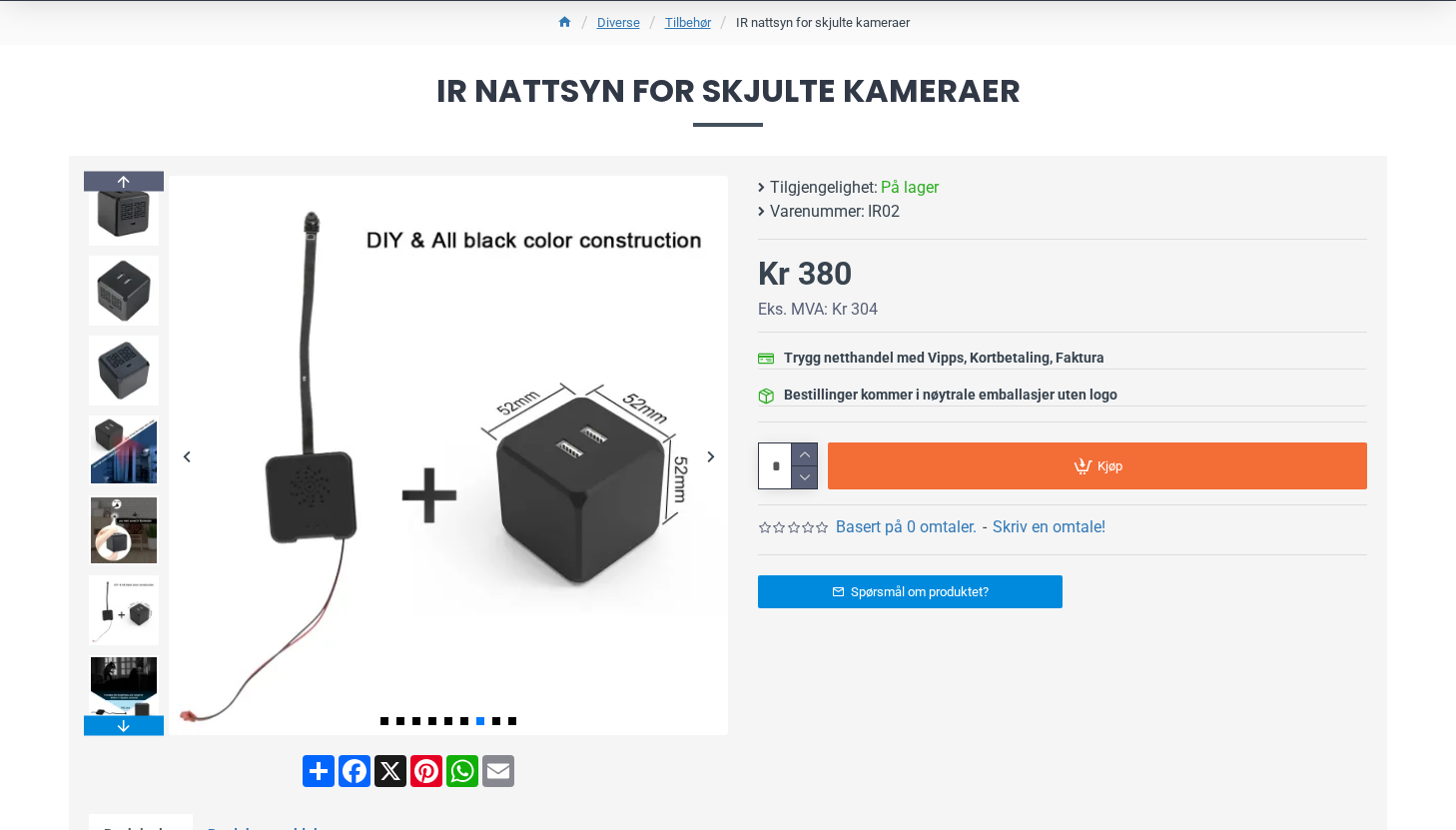 click at bounding box center [124, 725] 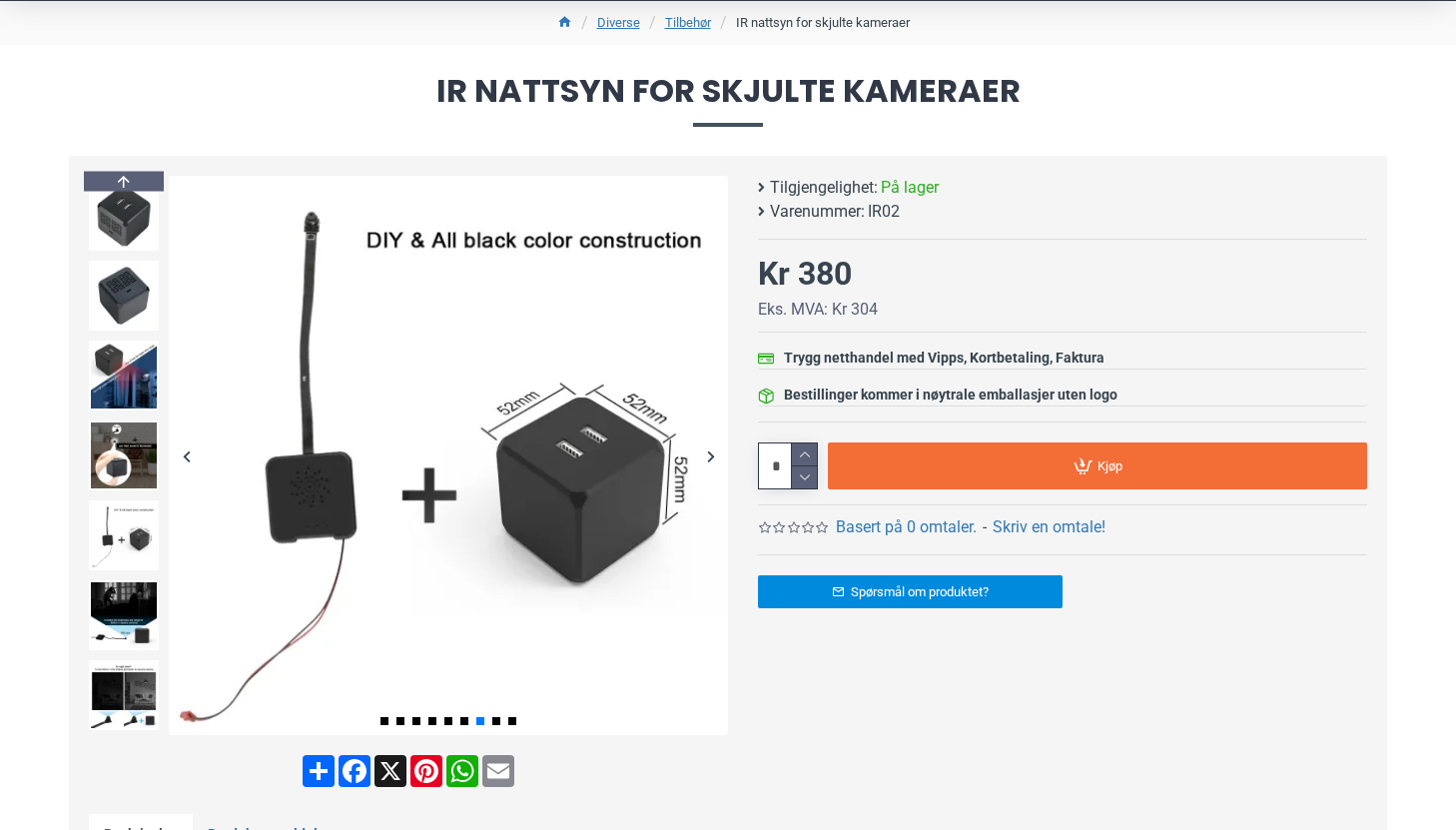 click at bounding box center [124, 695] 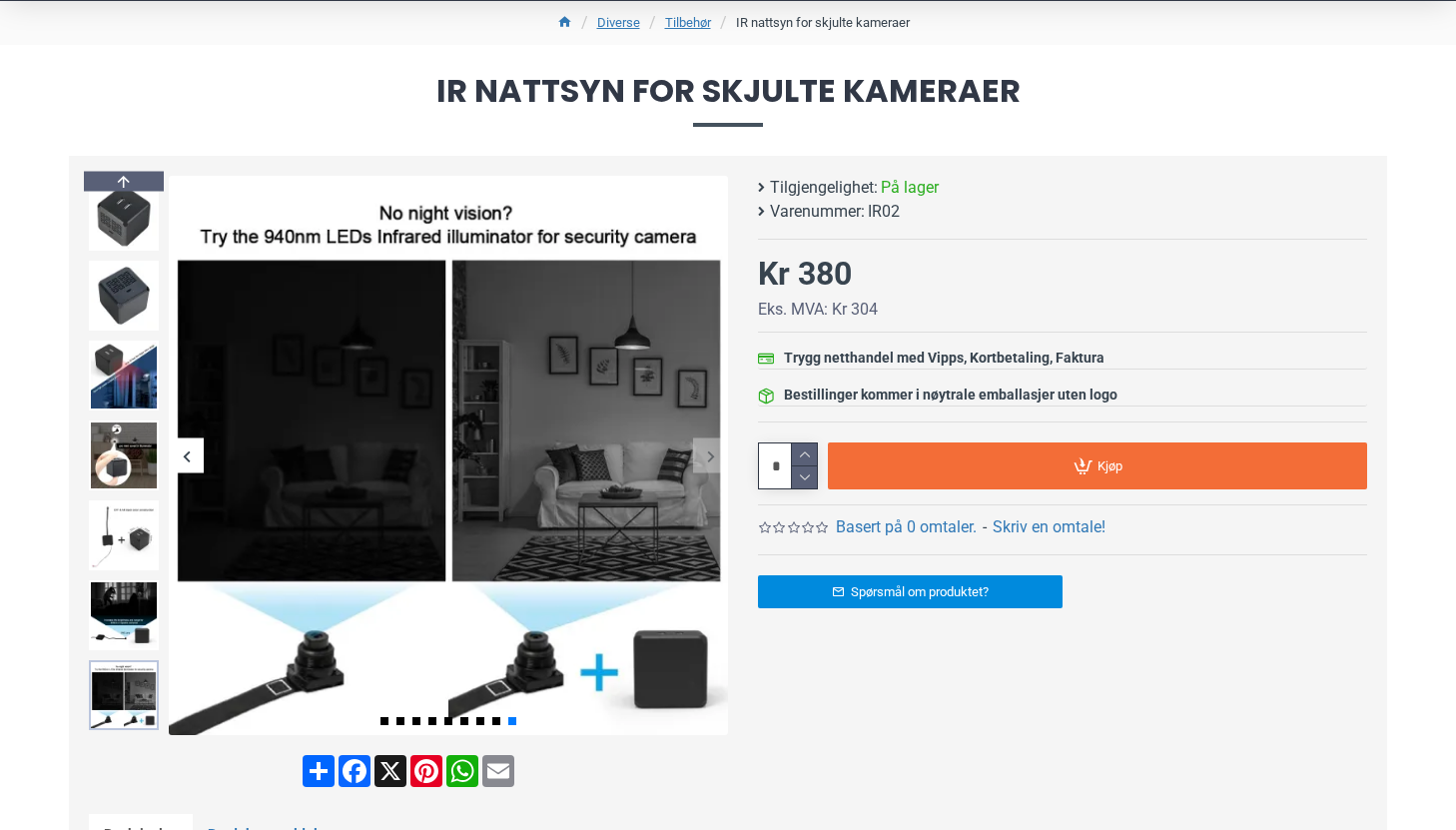 click at bounding box center (124, 695) 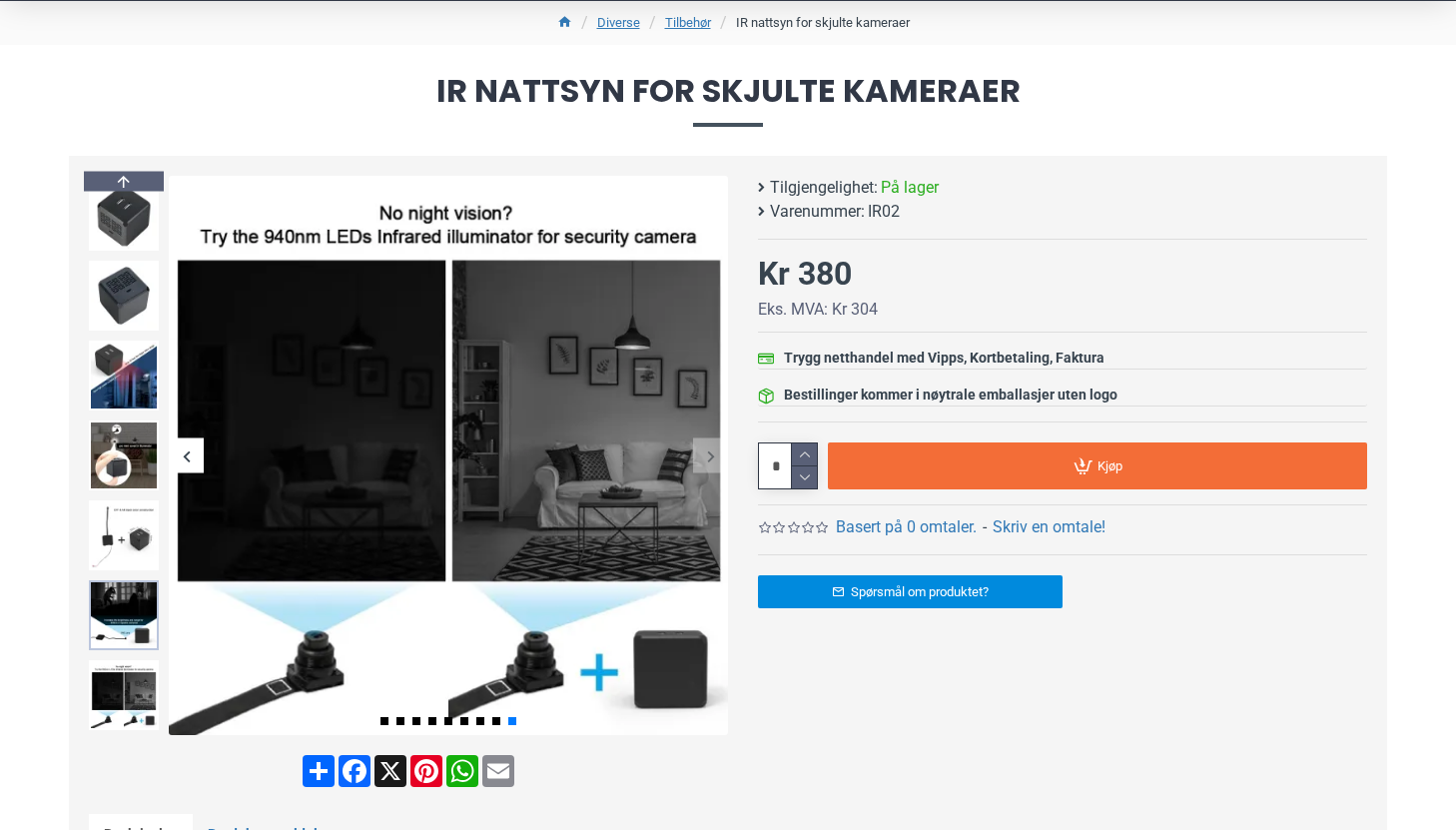 click at bounding box center [124, 615] 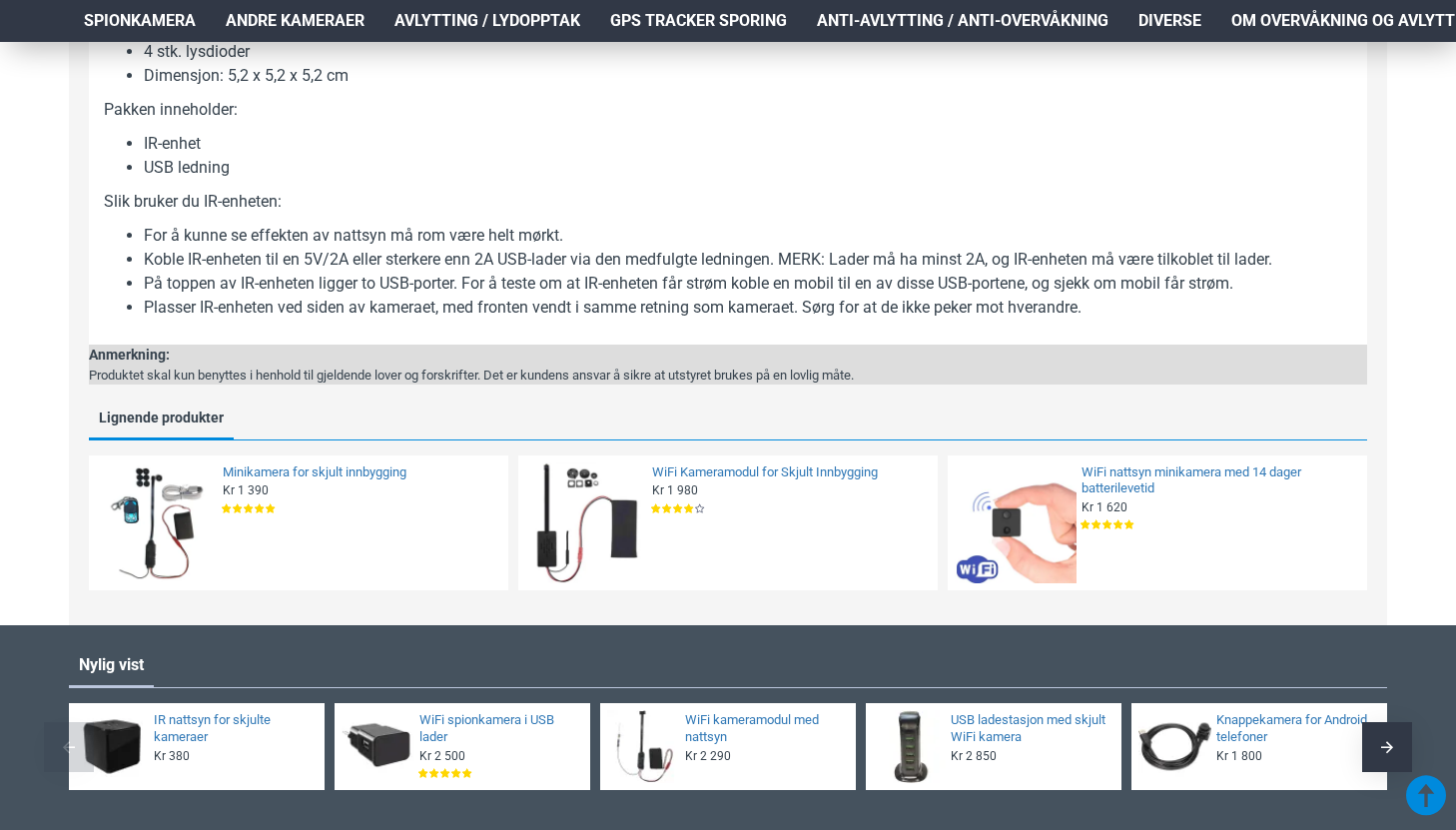 scroll, scrollTop: 1224, scrollLeft: 0, axis: vertical 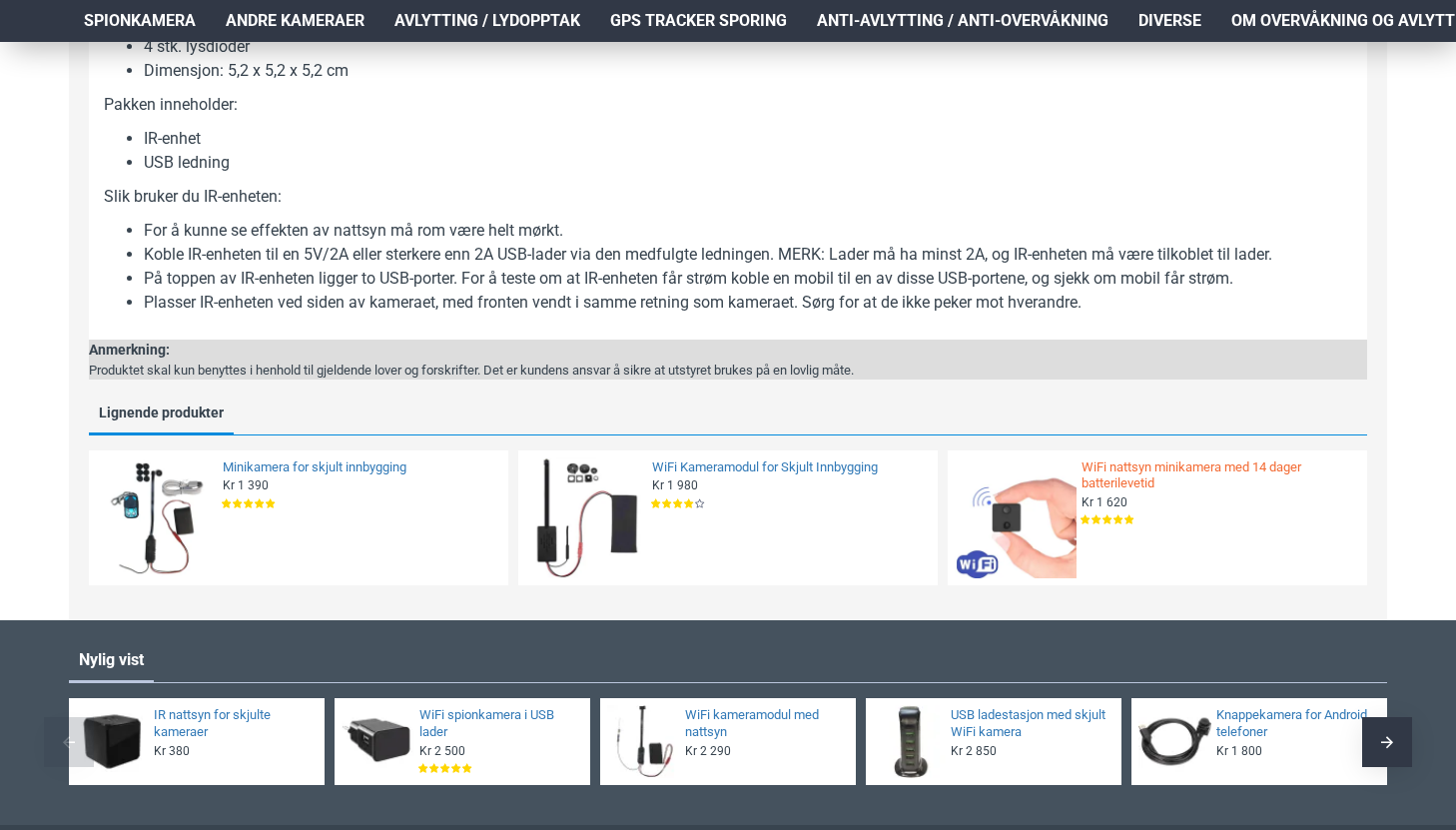click on "WiFi nattsyn minikamera med 14 dager batterilevetid" at bounding box center (1218, 476) 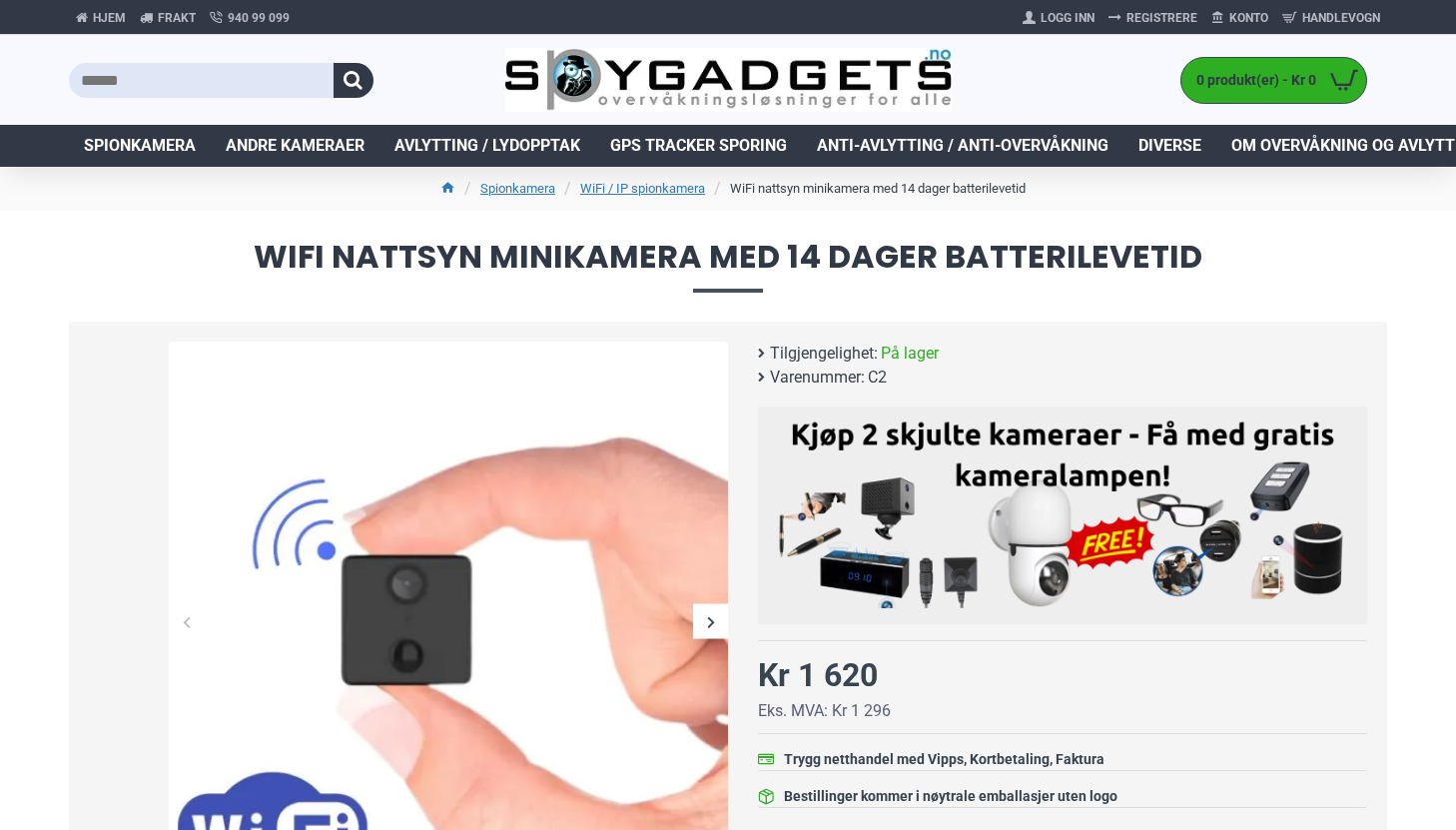 scroll, scrollTop: 0, scrollLeft: 0, axis: both 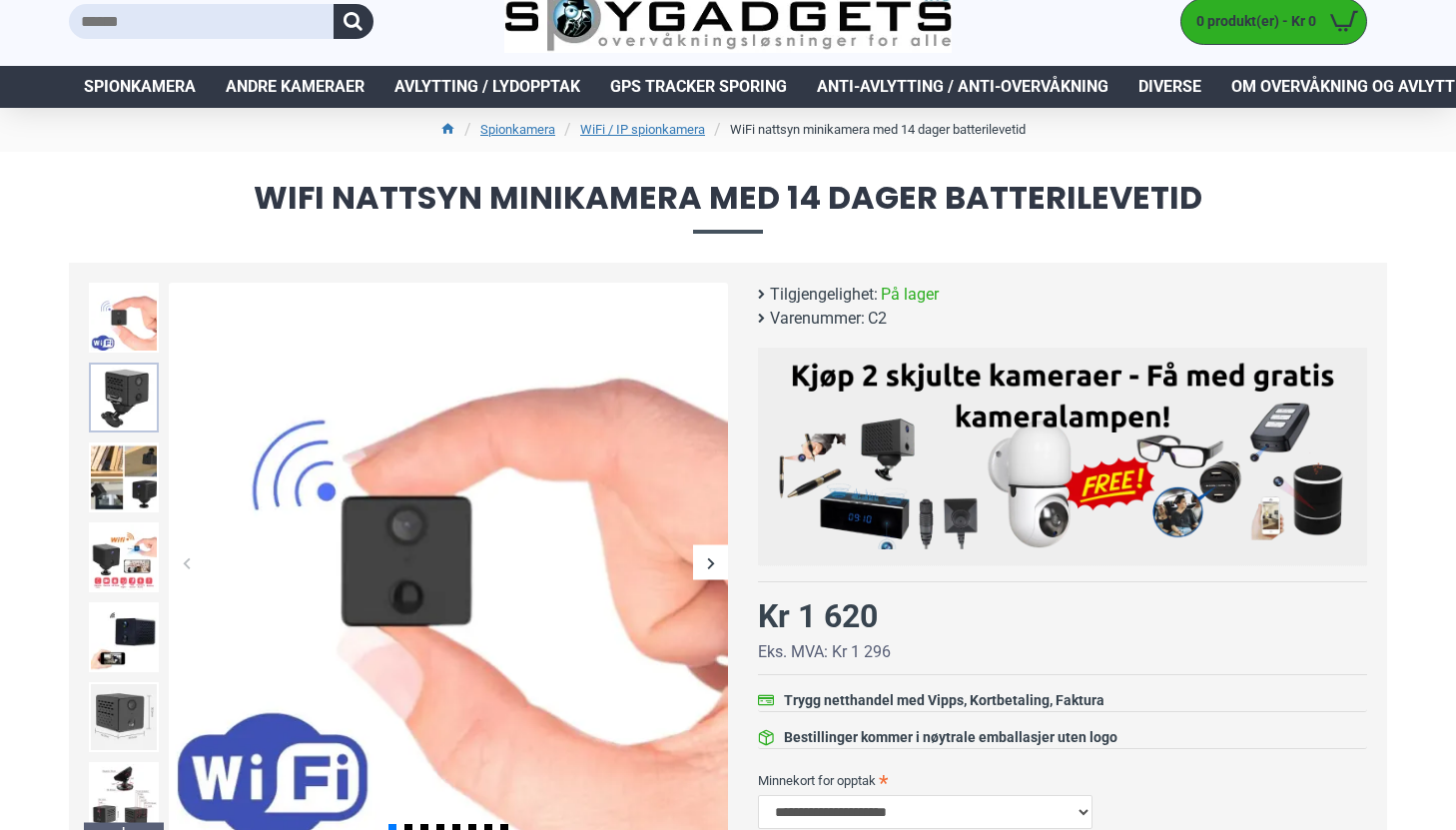 click at bounding box center (124, 398) 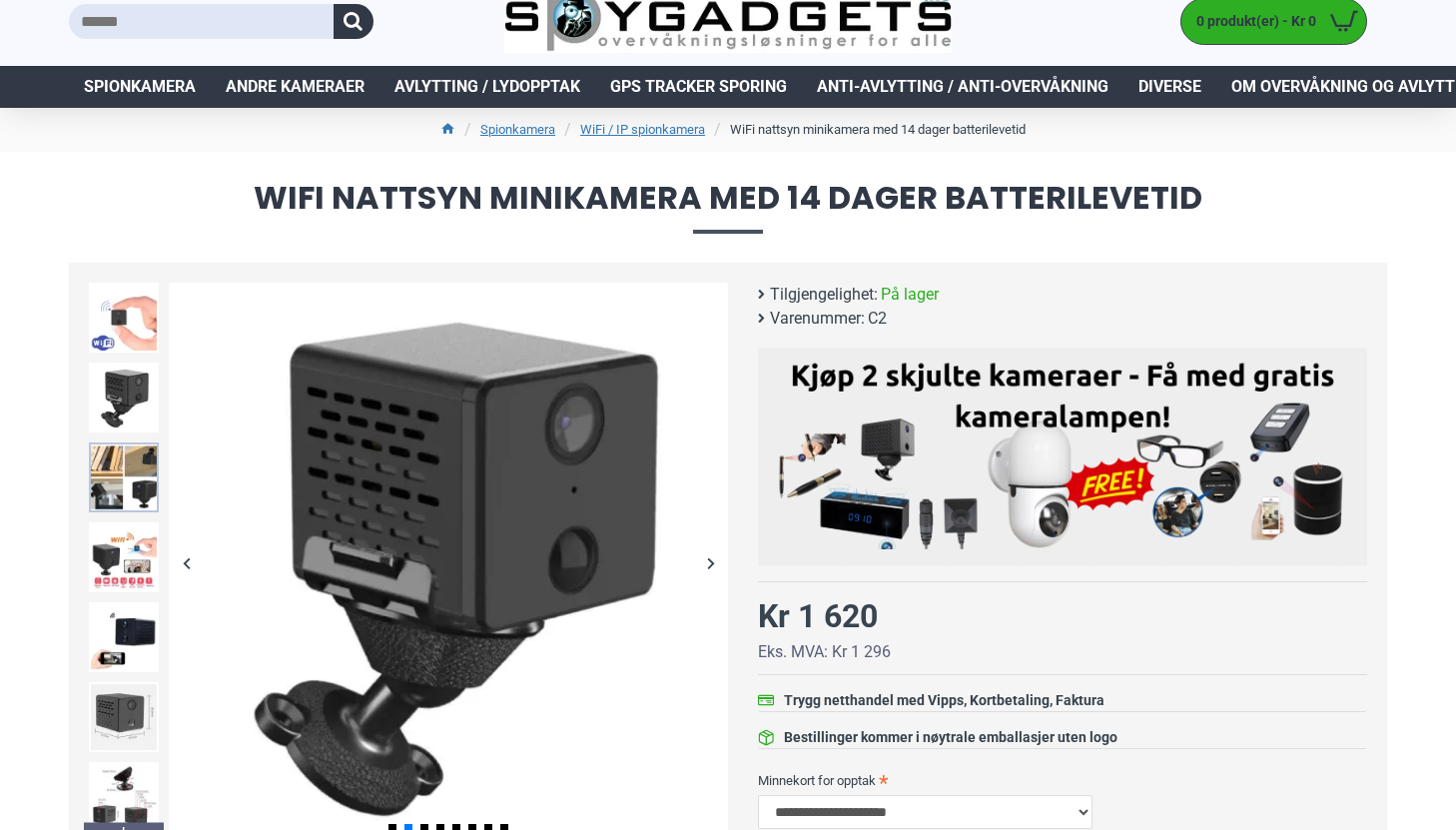click at bounding box center (124, 477) 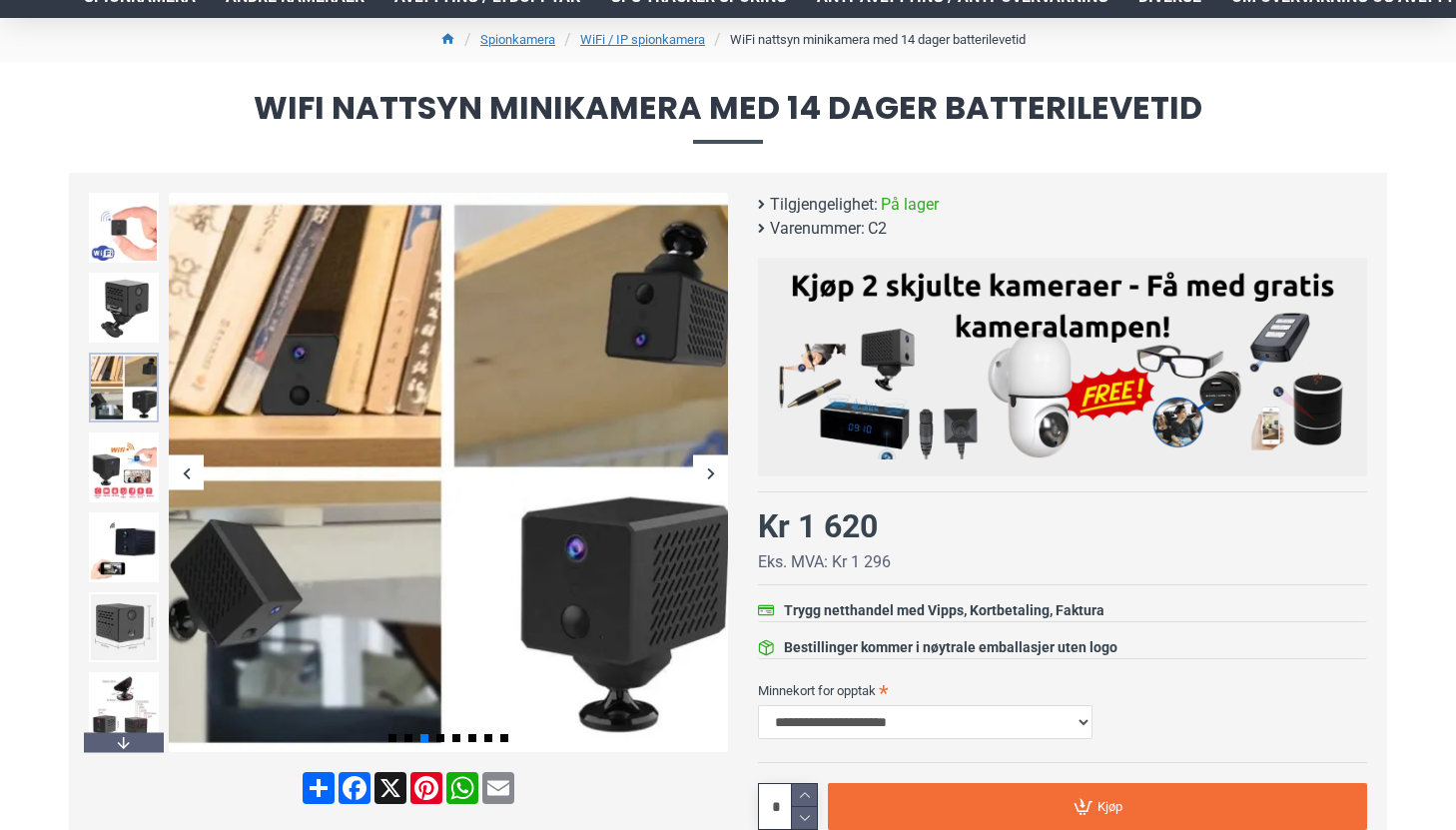 scroll, scrollTop: 160, scrollLeft: 0, axis: vertical 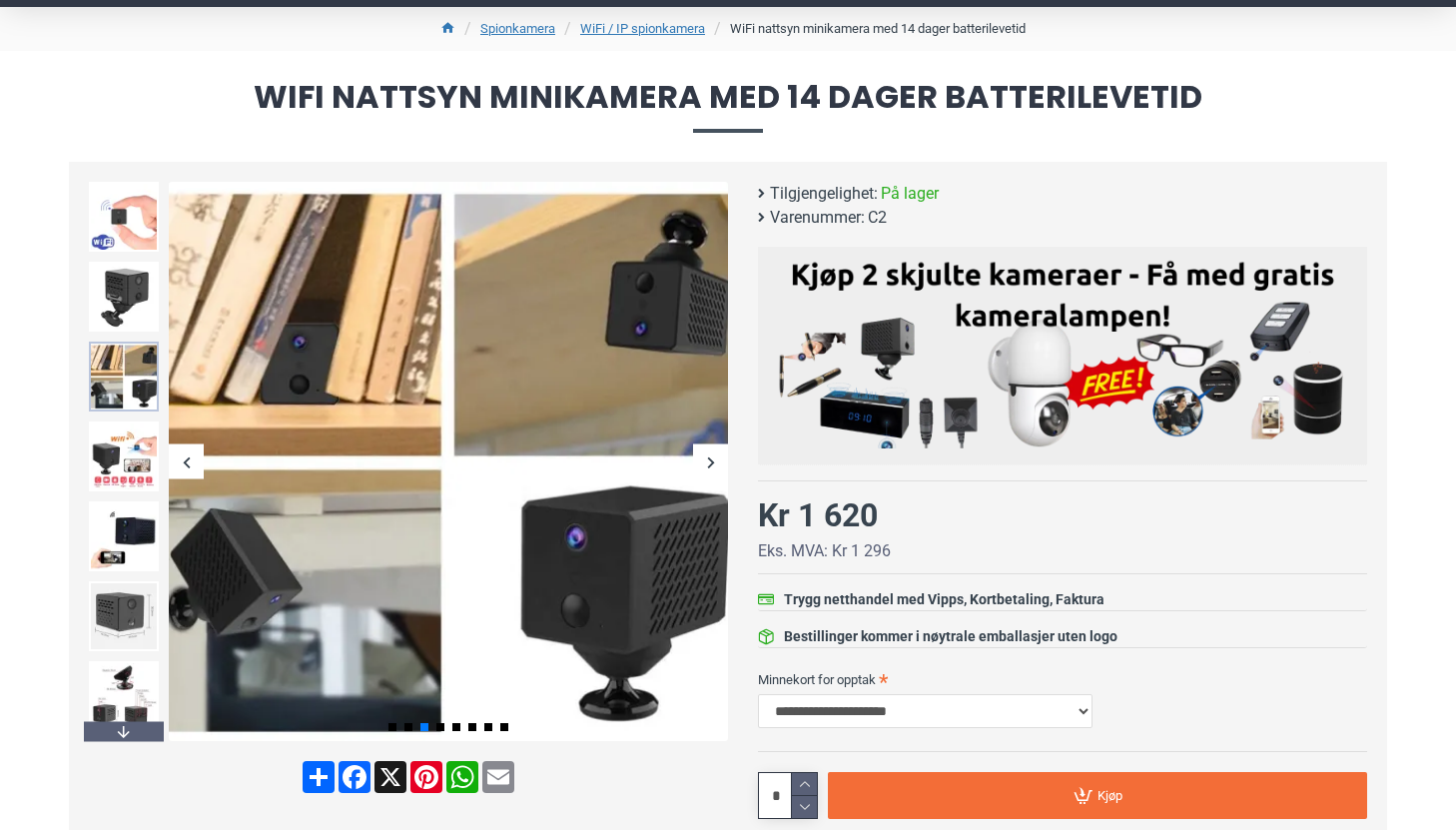 click at bounding box center (124, 456) 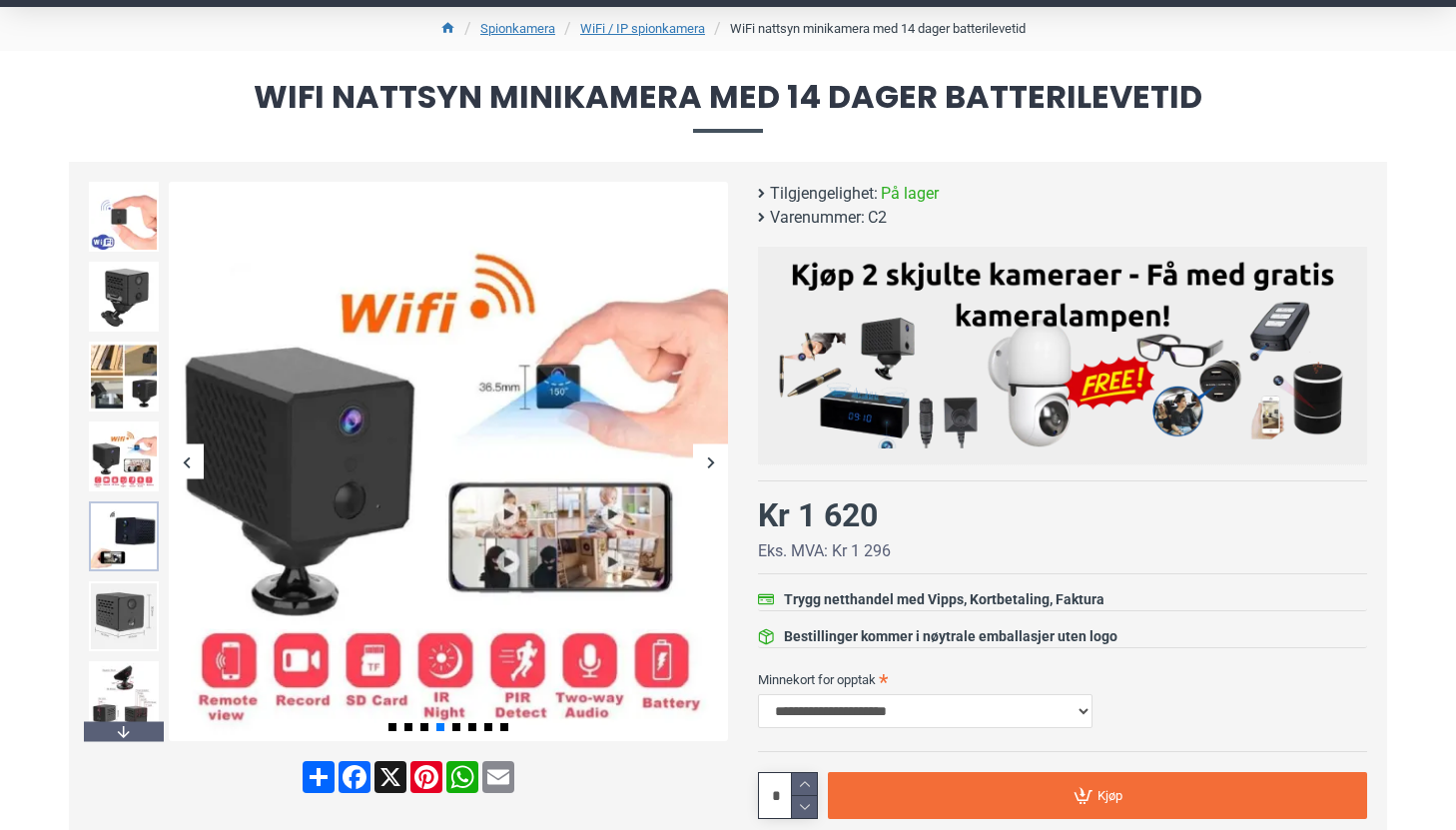 click at bounding box center [124, 536] 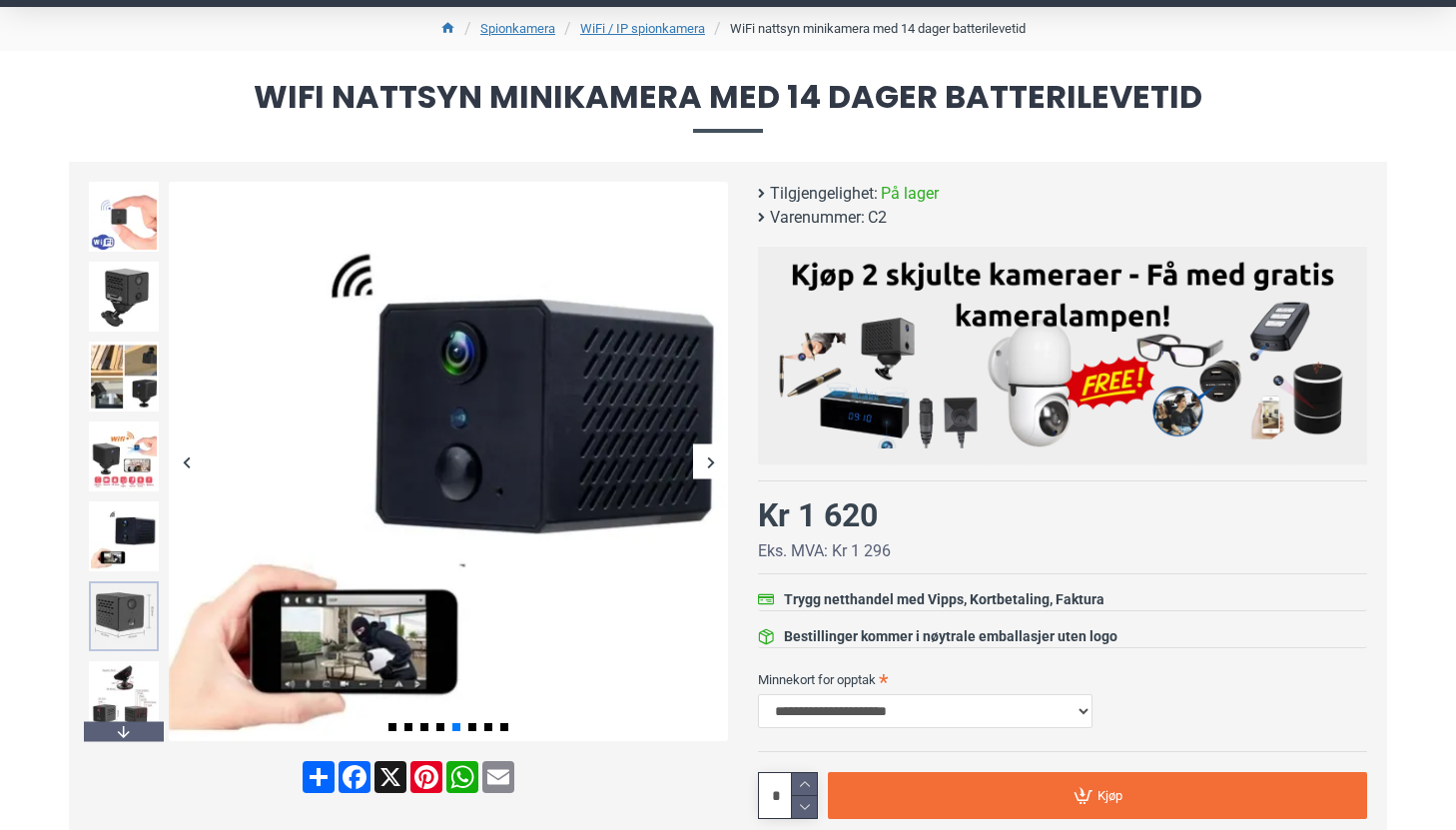 click at bounding box center [124, 616] 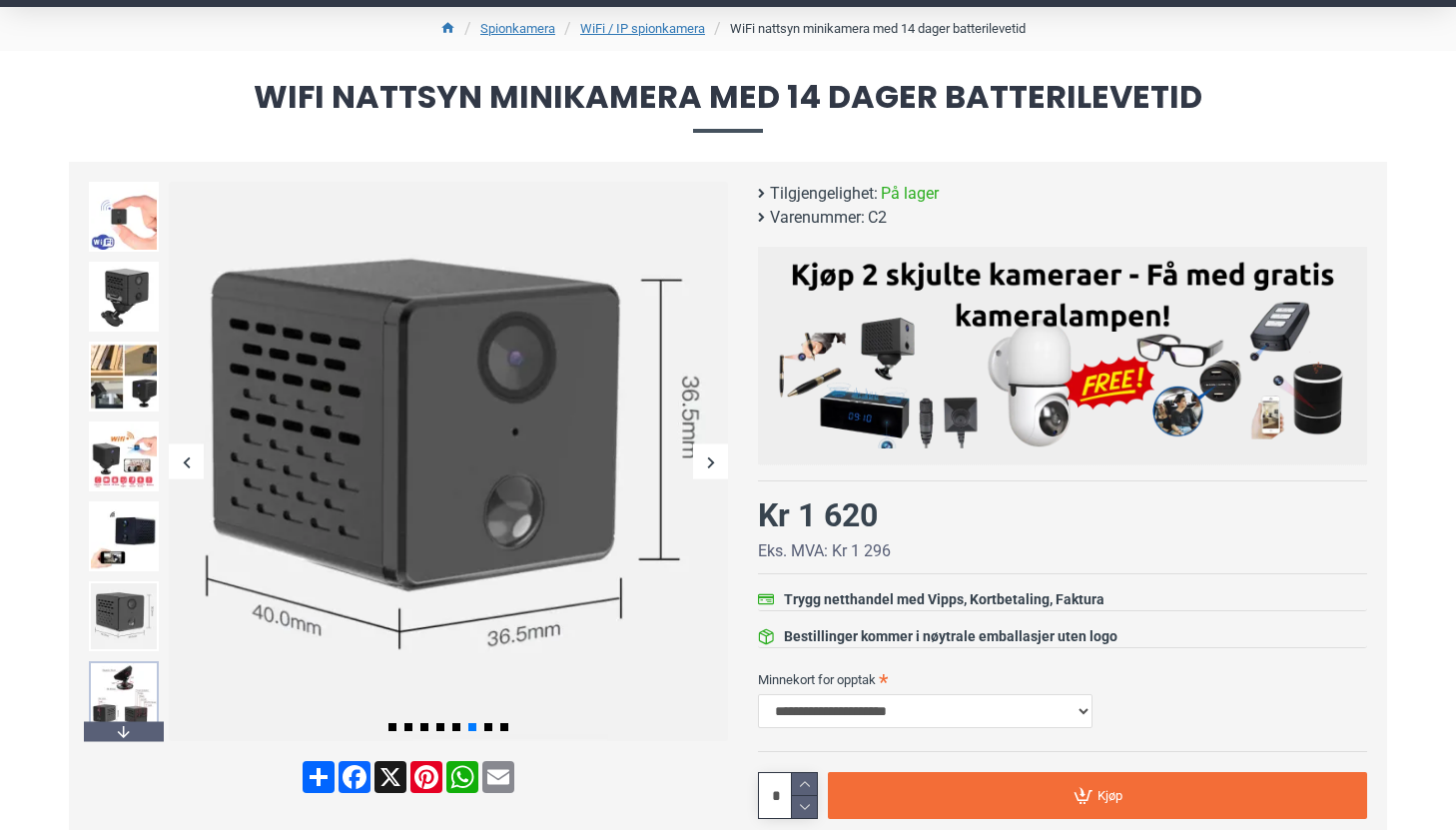 click at bounding box center [124, 696] 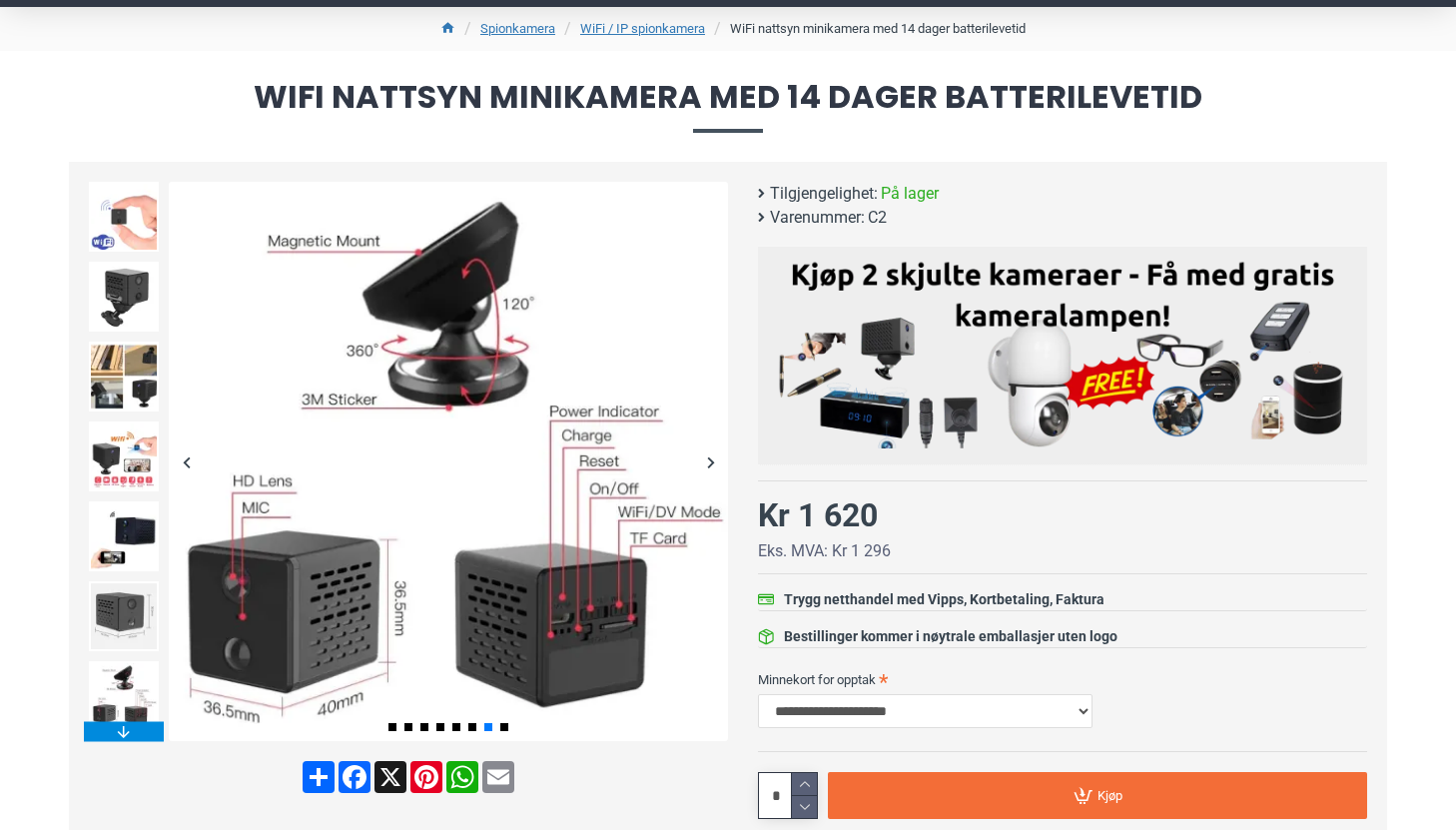 click at bounding box center [124, 731] 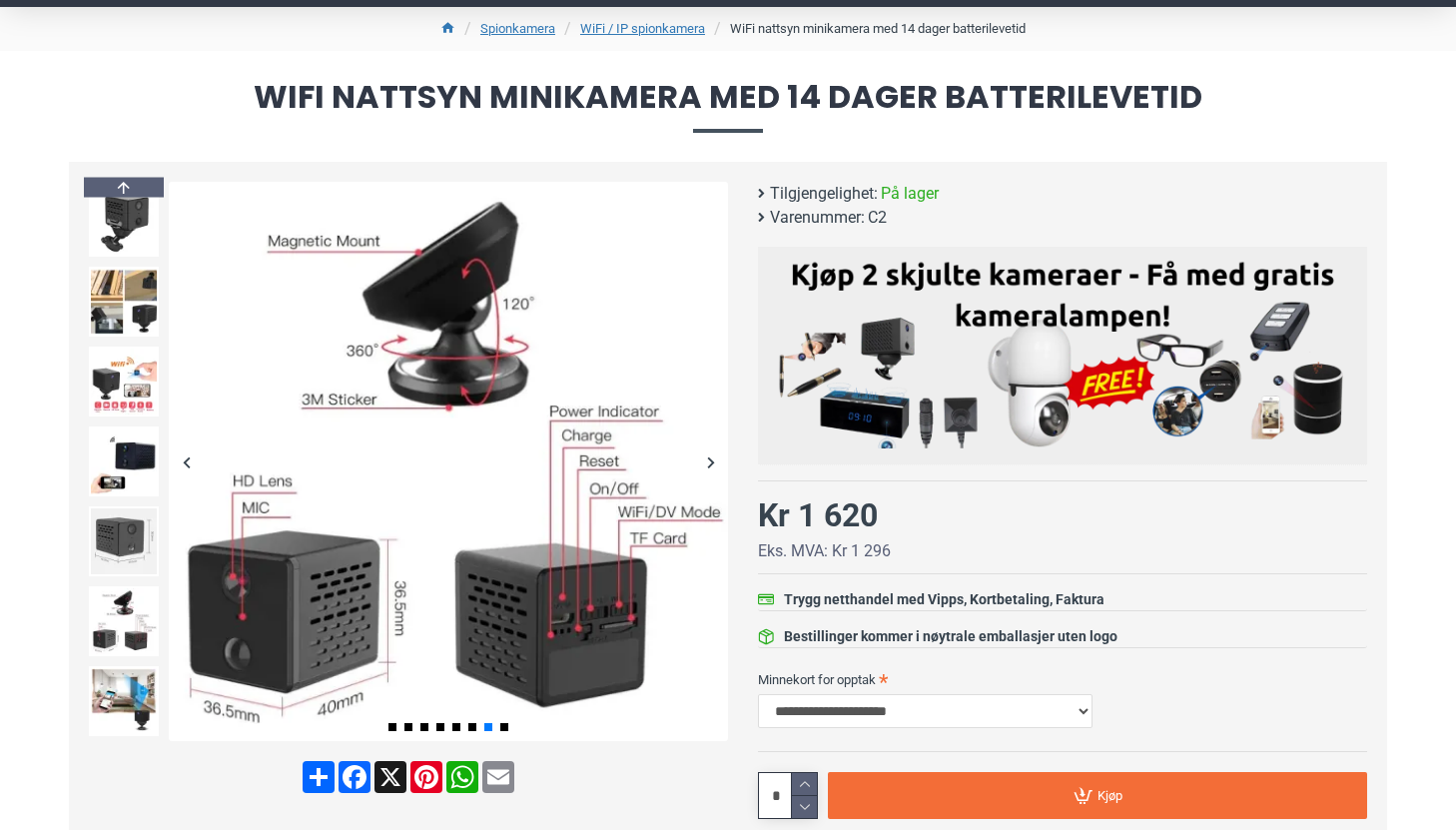 click at bounding box center [124, 731] 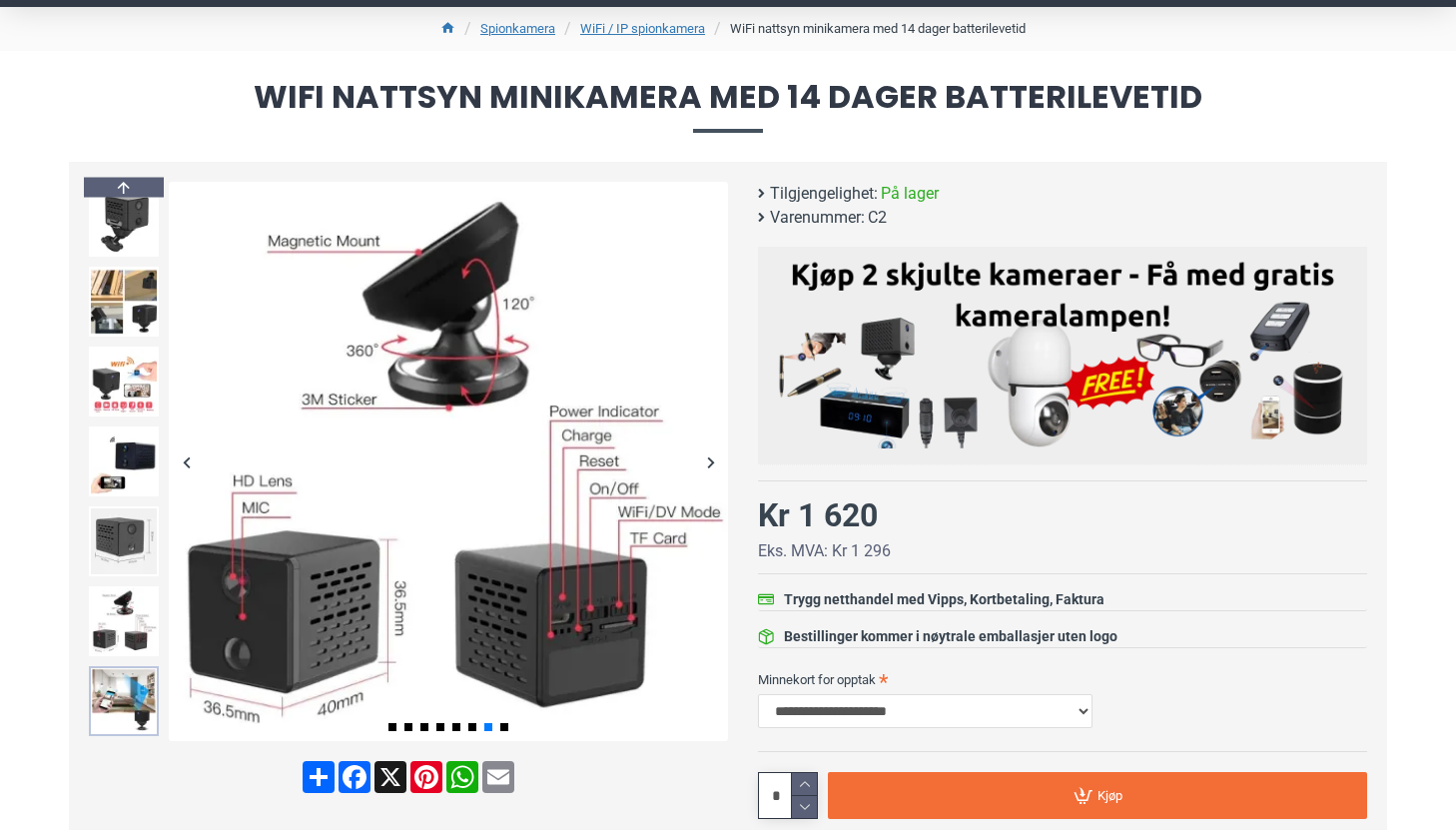 click at bounding box center (124, 701) 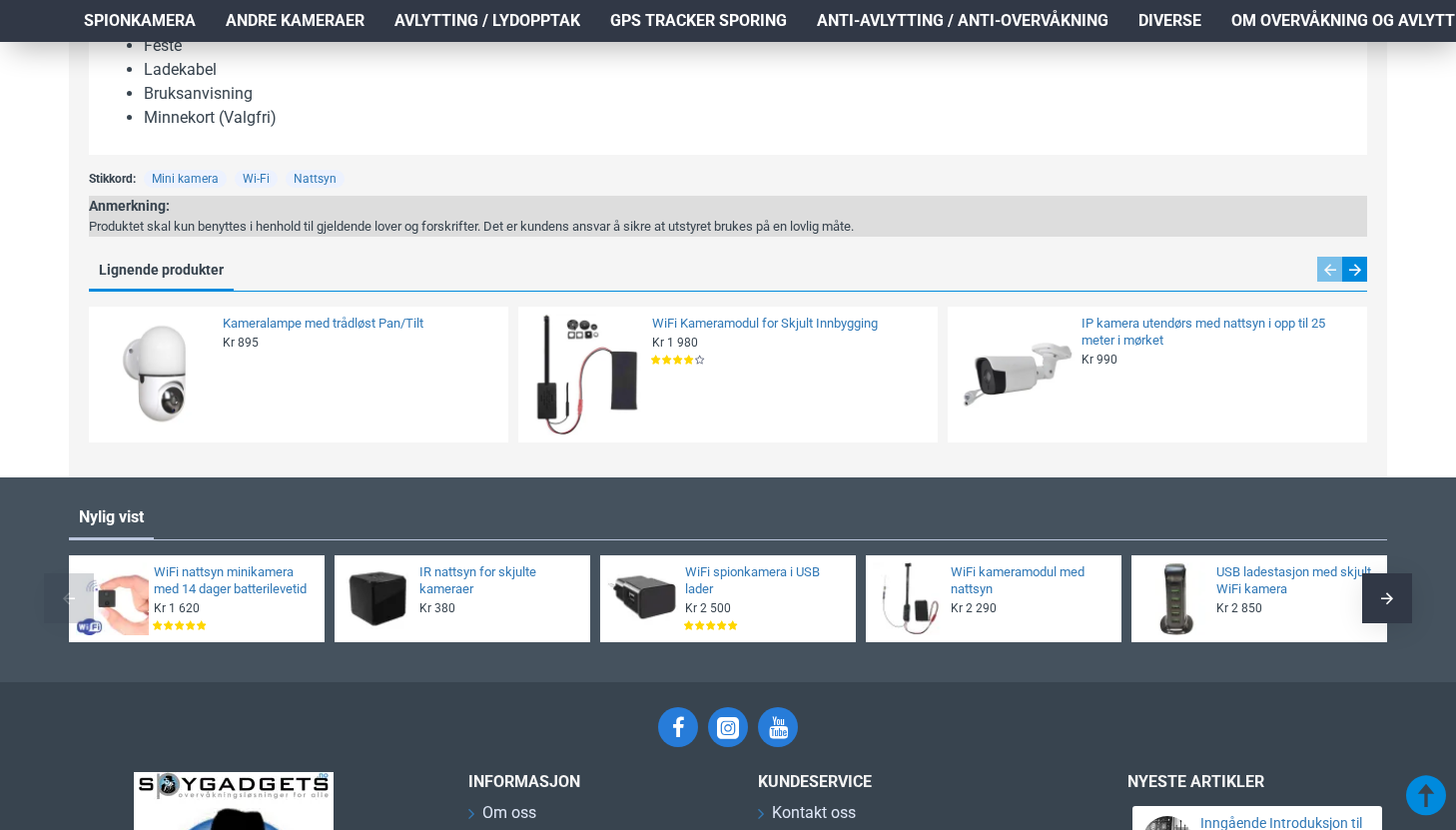 scroll, scrollTop: 2409, scrollLeft: 0, axis: vertical 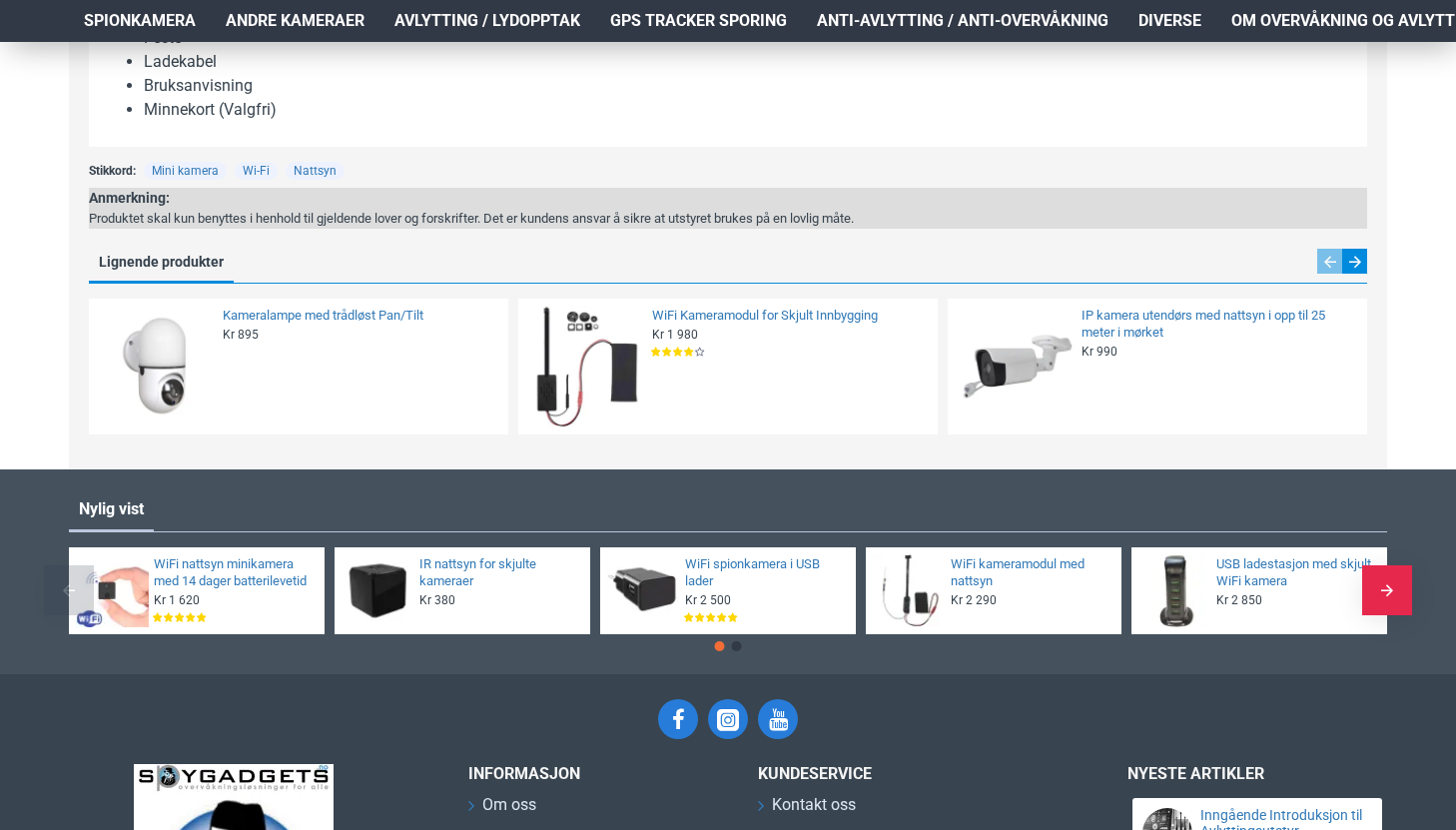 click at bounding box center (1387, 590) 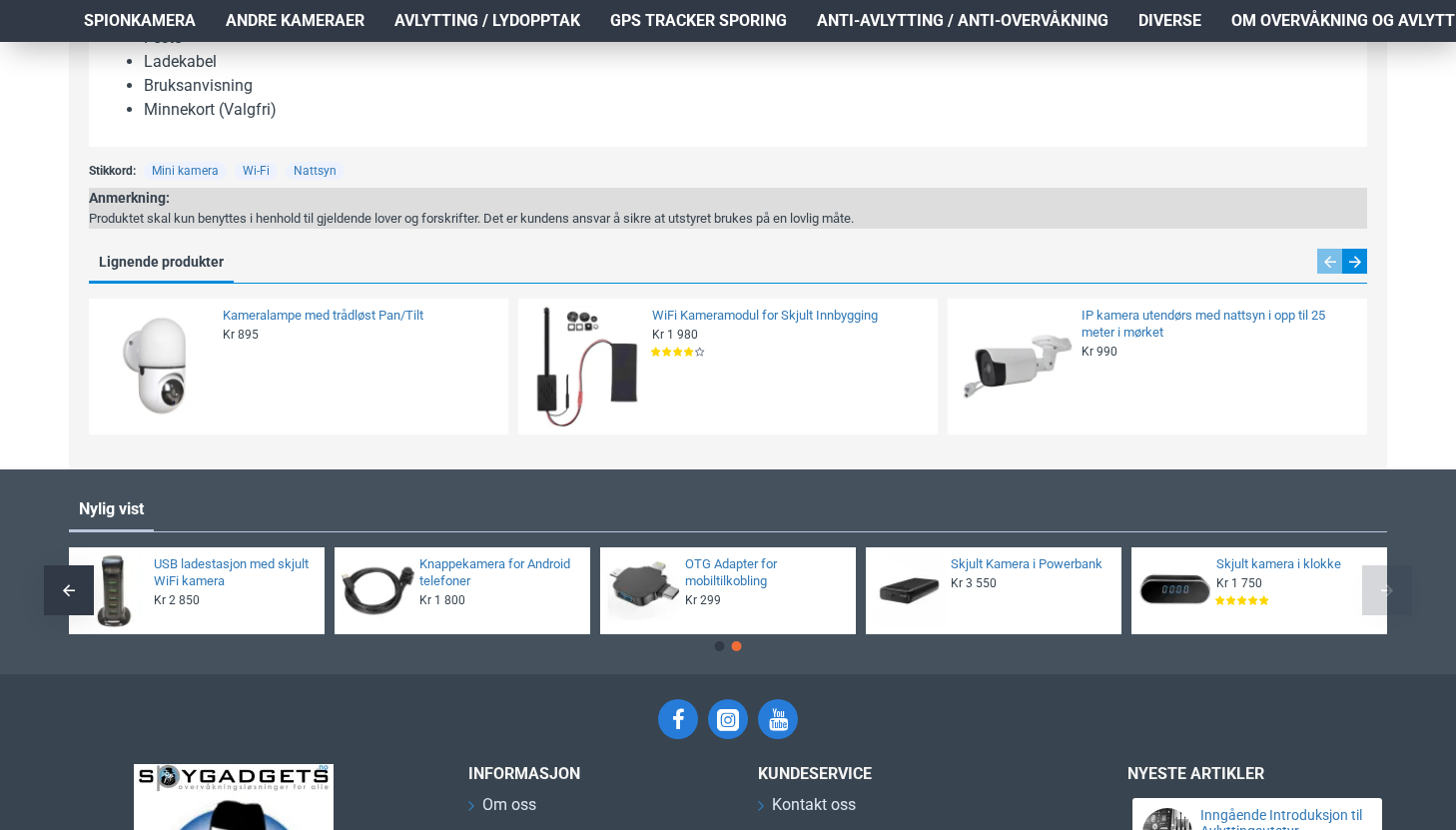 click at bounding box center (1387, 590) 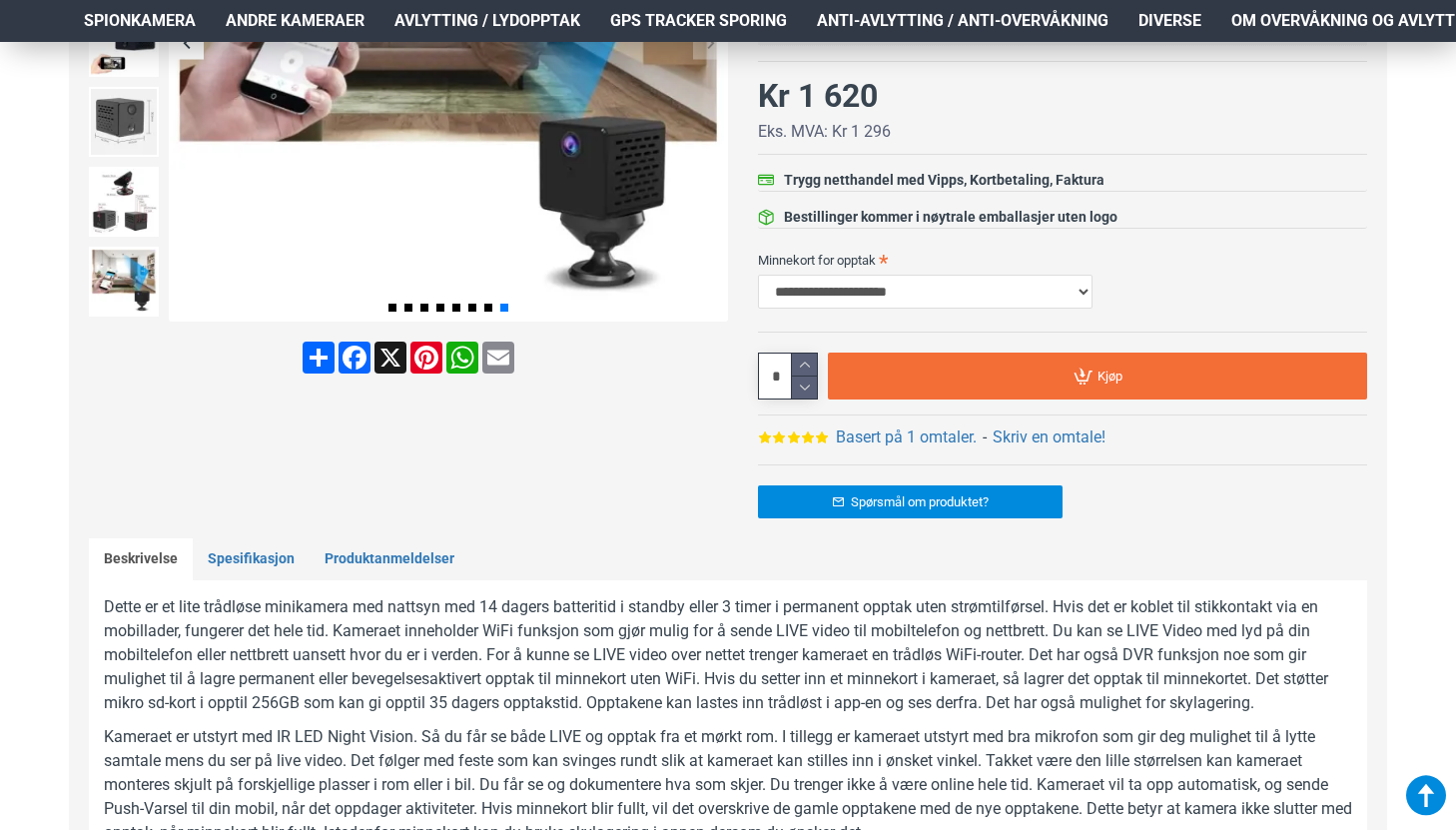 scroll, scrollTop: 0, scrollLeft: 0, axis: both 